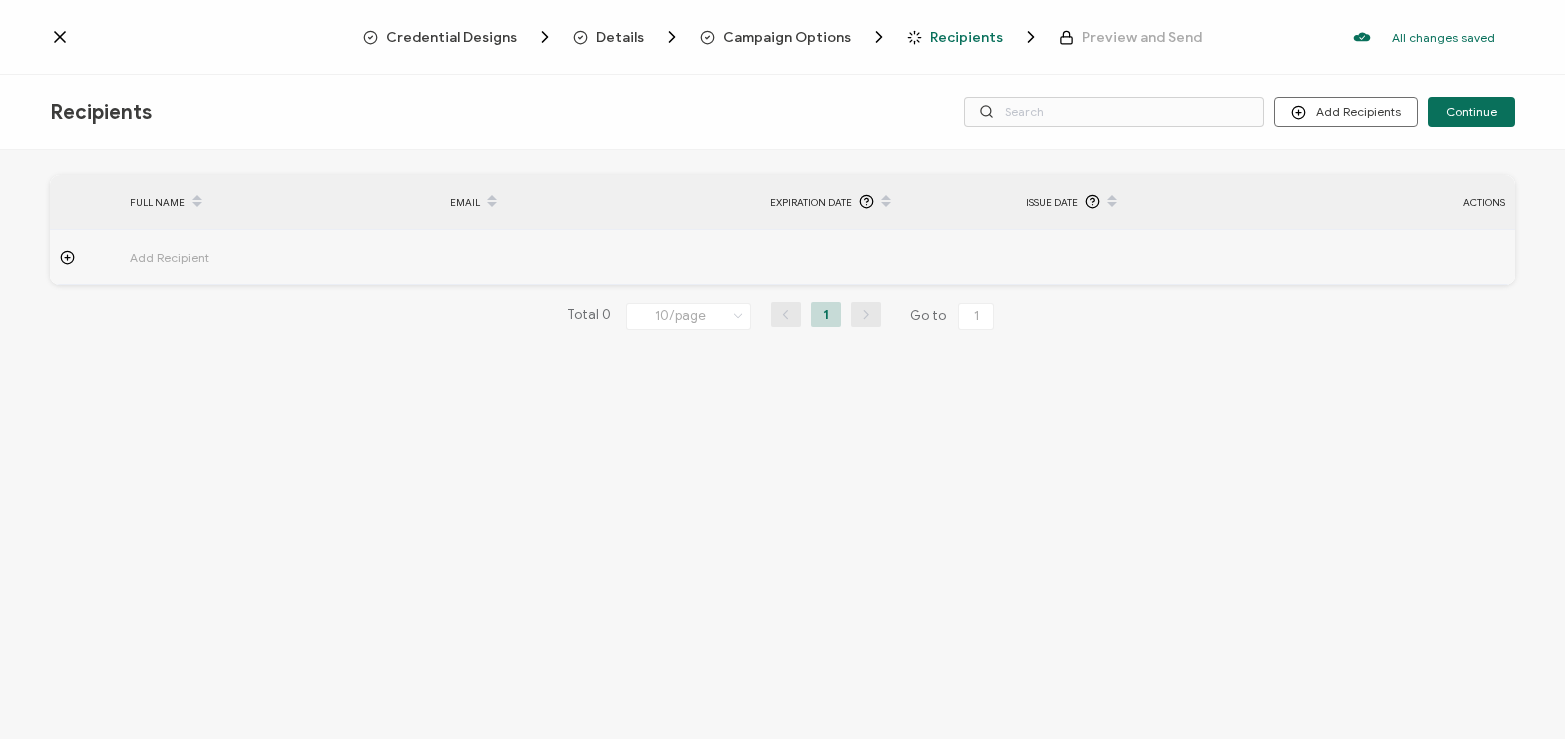 scroll, scrollTop: 0, scrollLeft: 0, axis: both 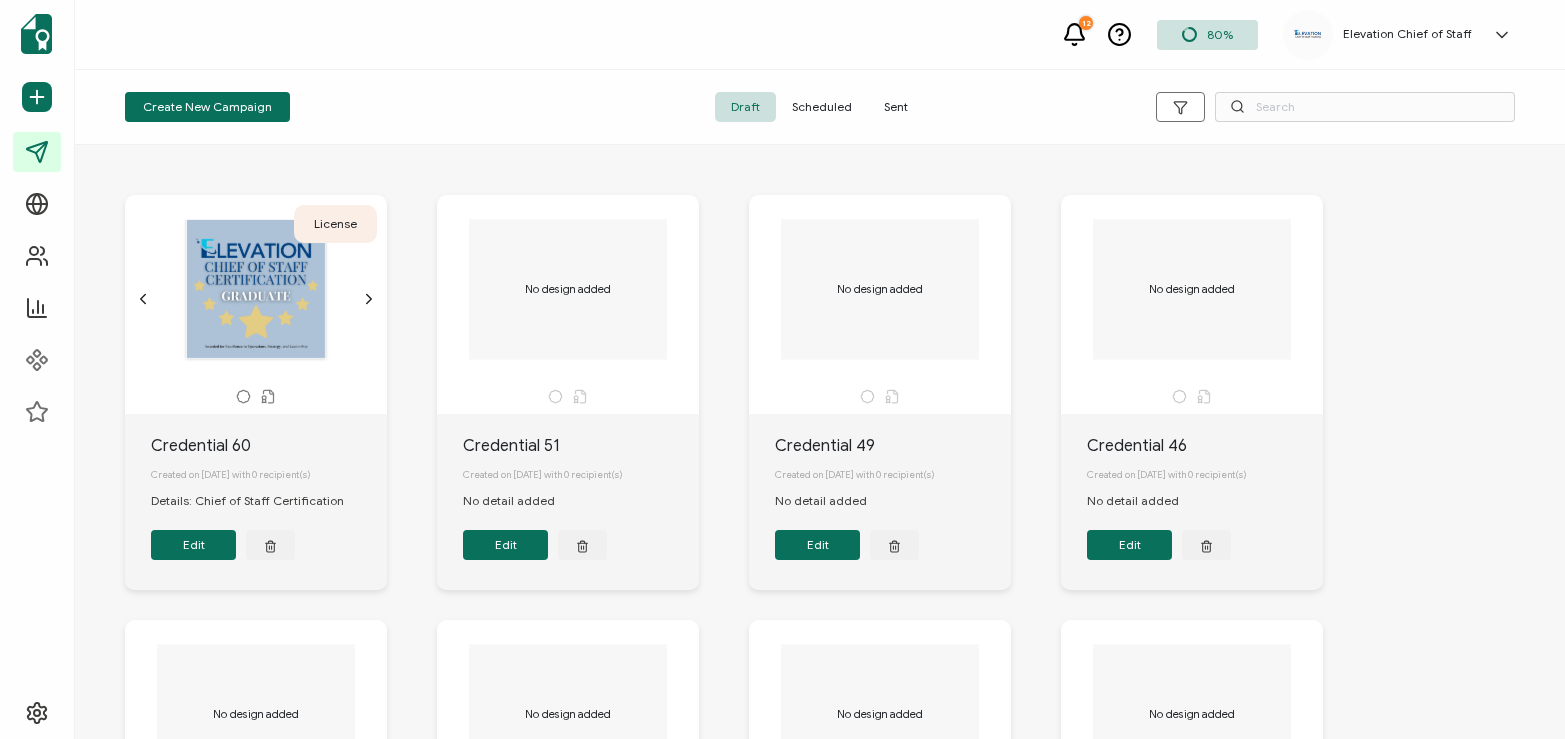 click on "Sent" at bounding box center (896, 107) 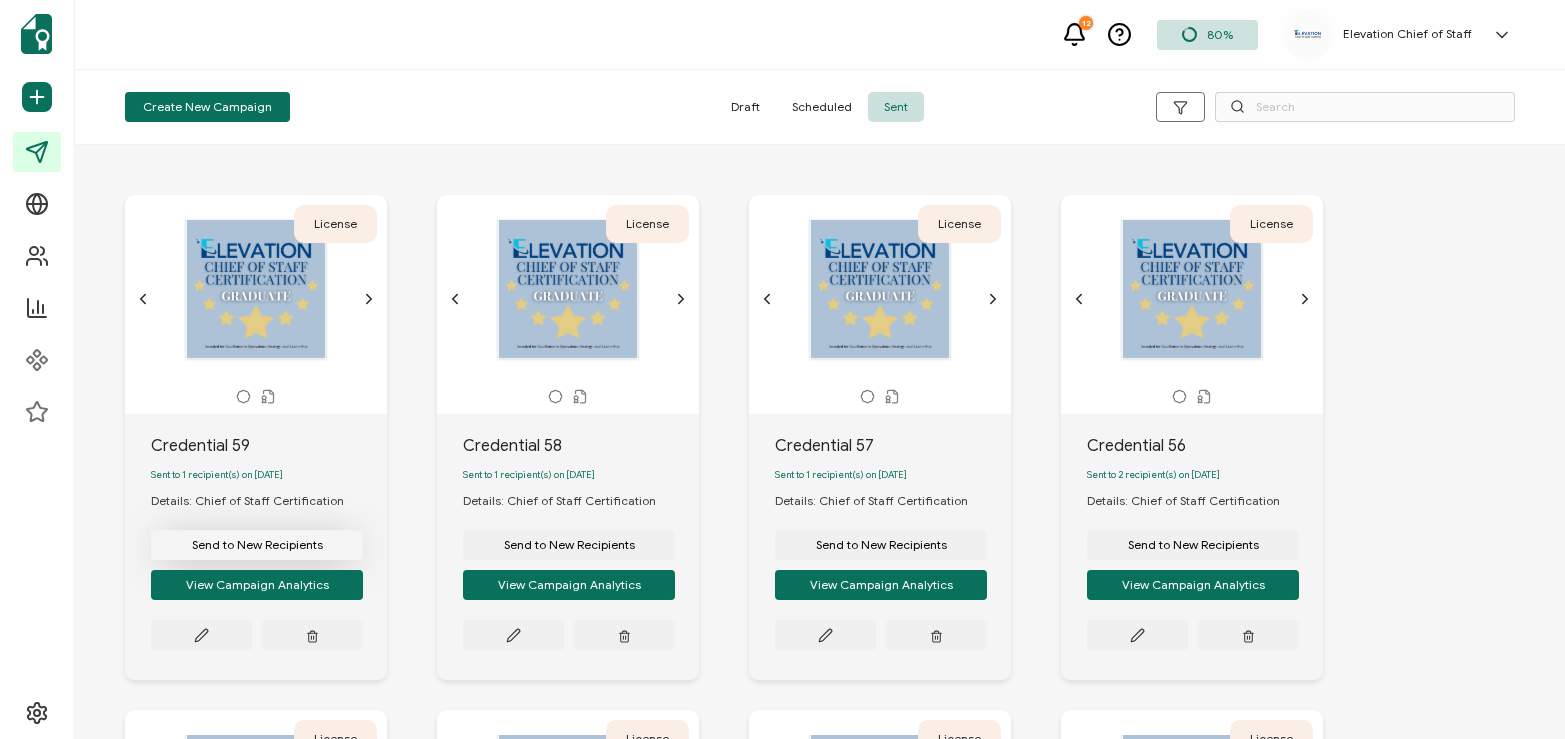 click on "Send to New Recipients" at bounding box center (257, 545) 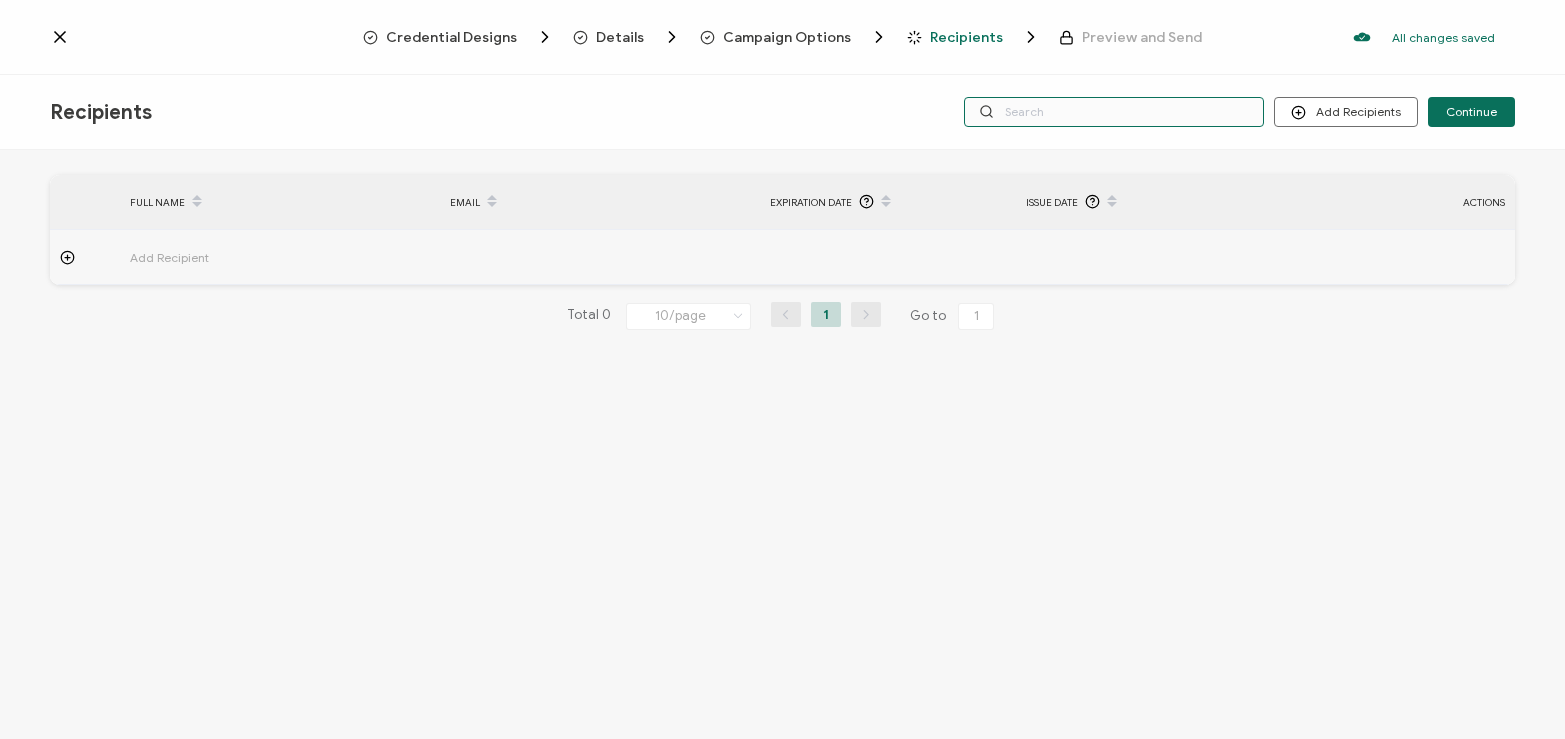 click at bounding box center (1114, 112) 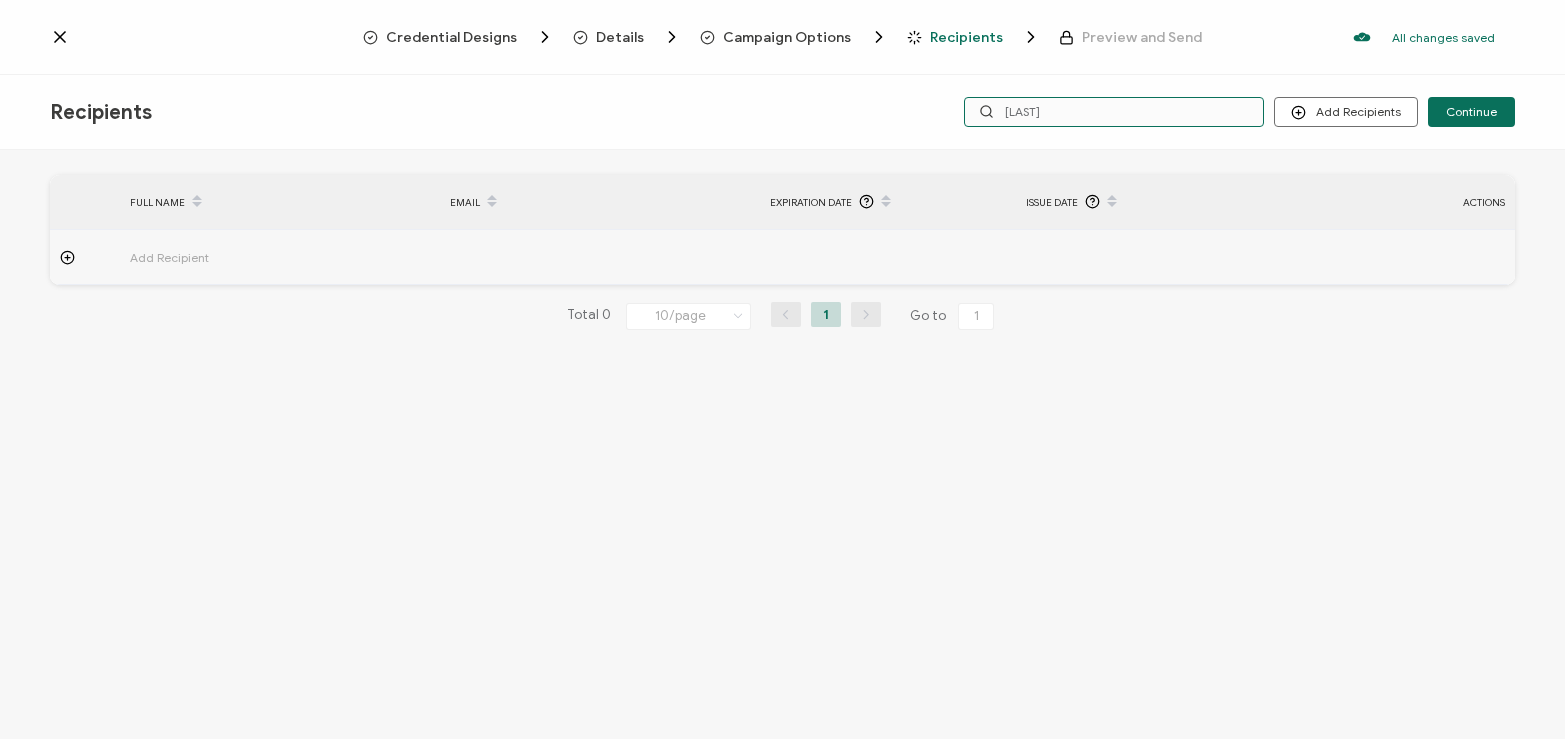 type on "rilling" 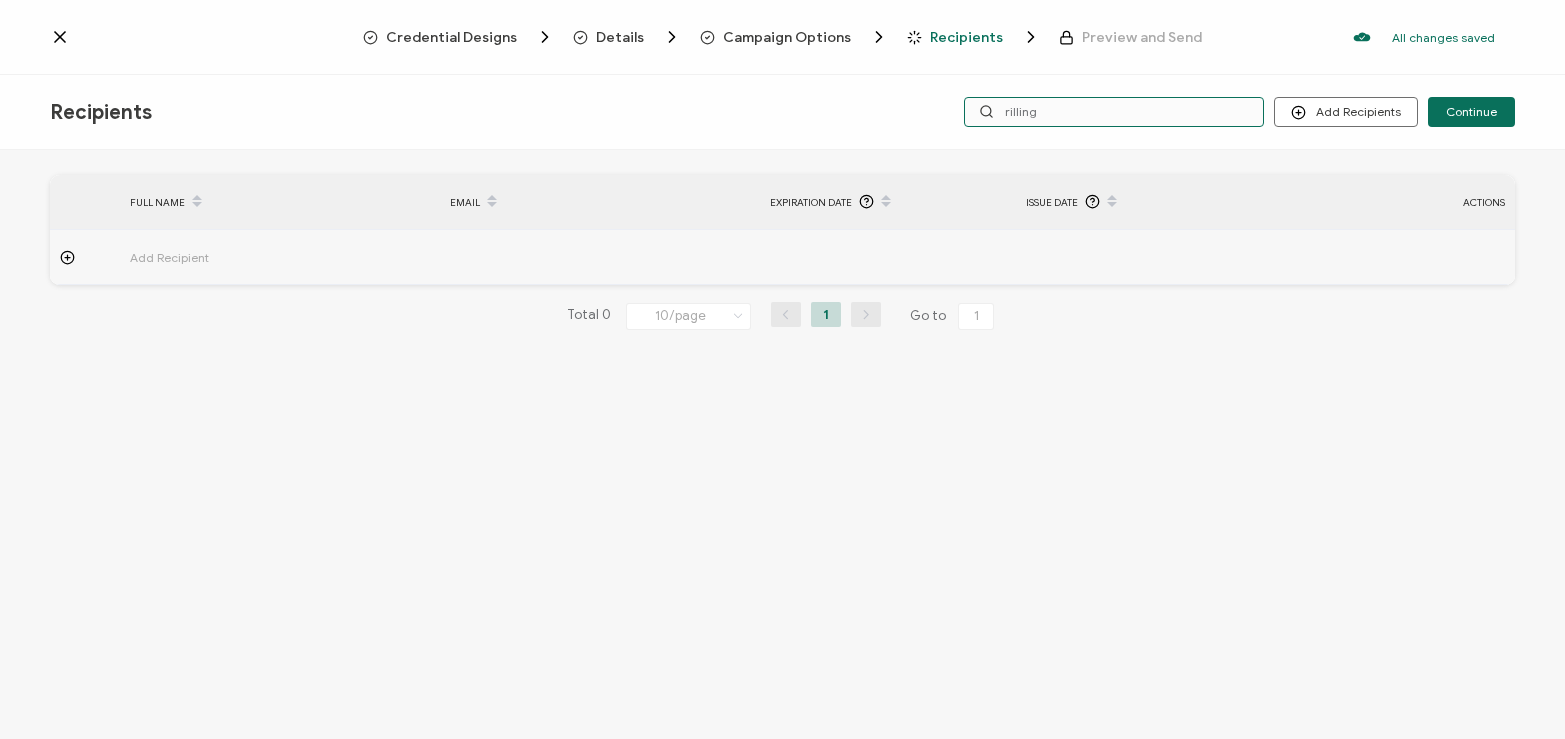 click on "rilling" at bounding box center (1114, 112) 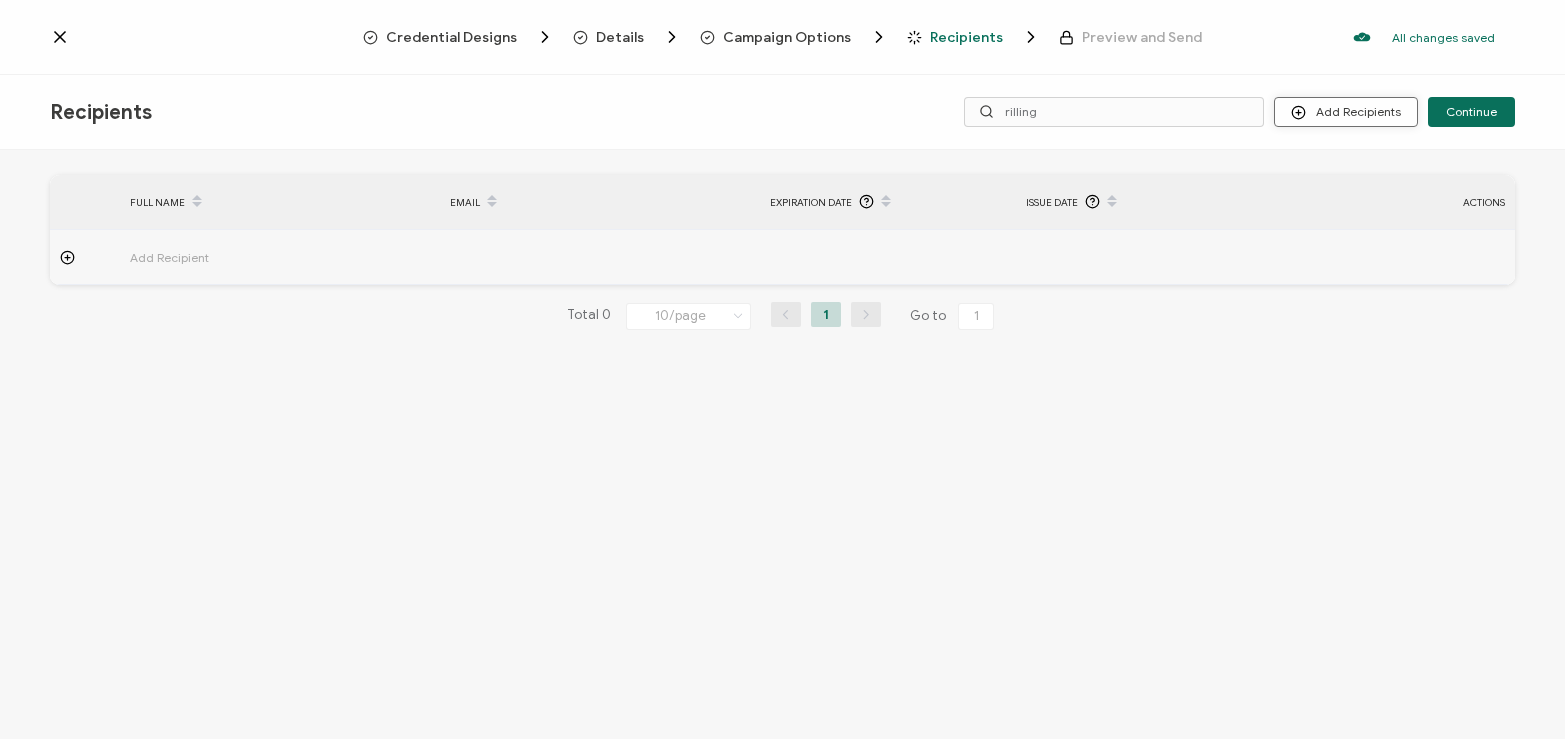 click on "Add Recipients" at bounding box center (1346, 112) 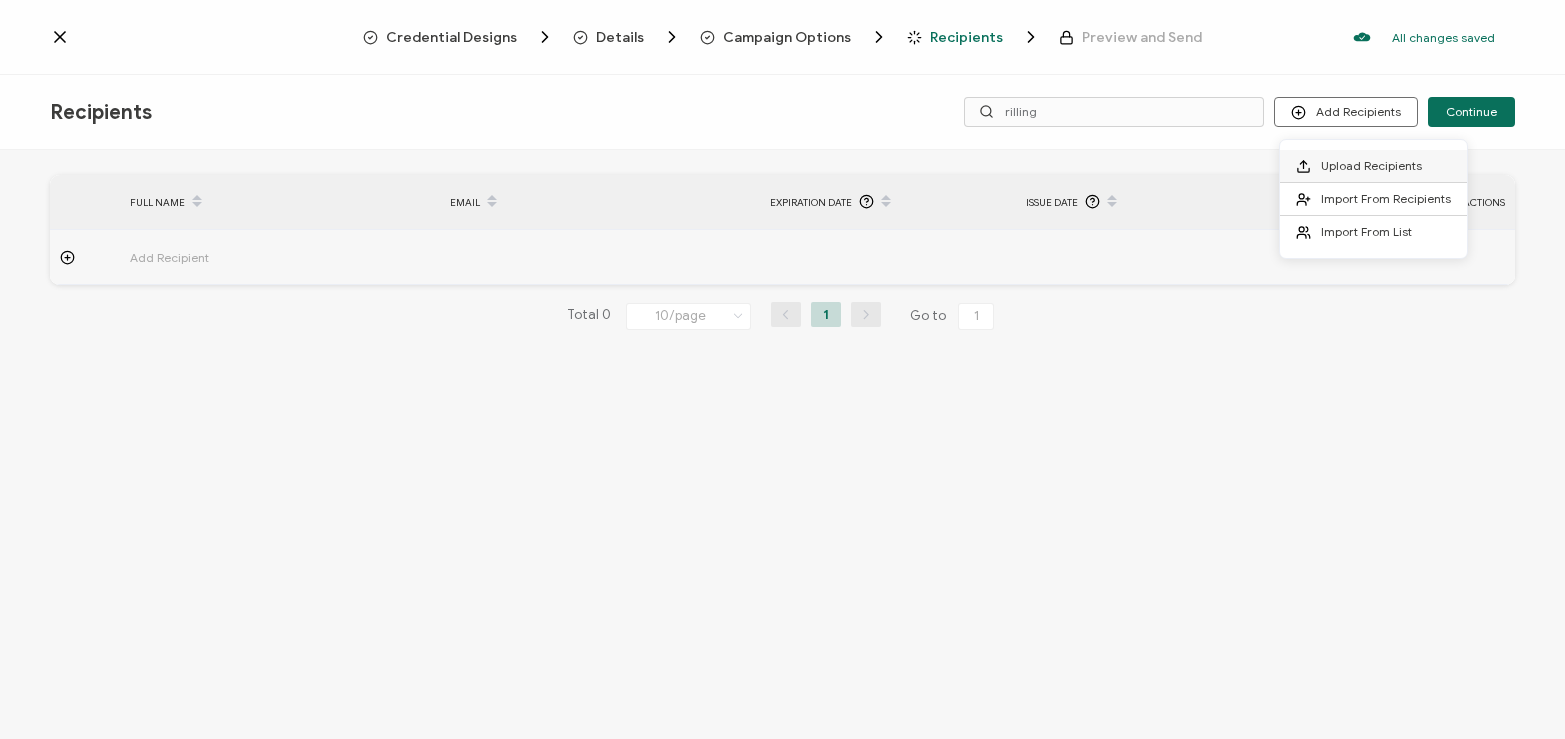 click on "Upload Recipients" at bounding box center (1371, 165) 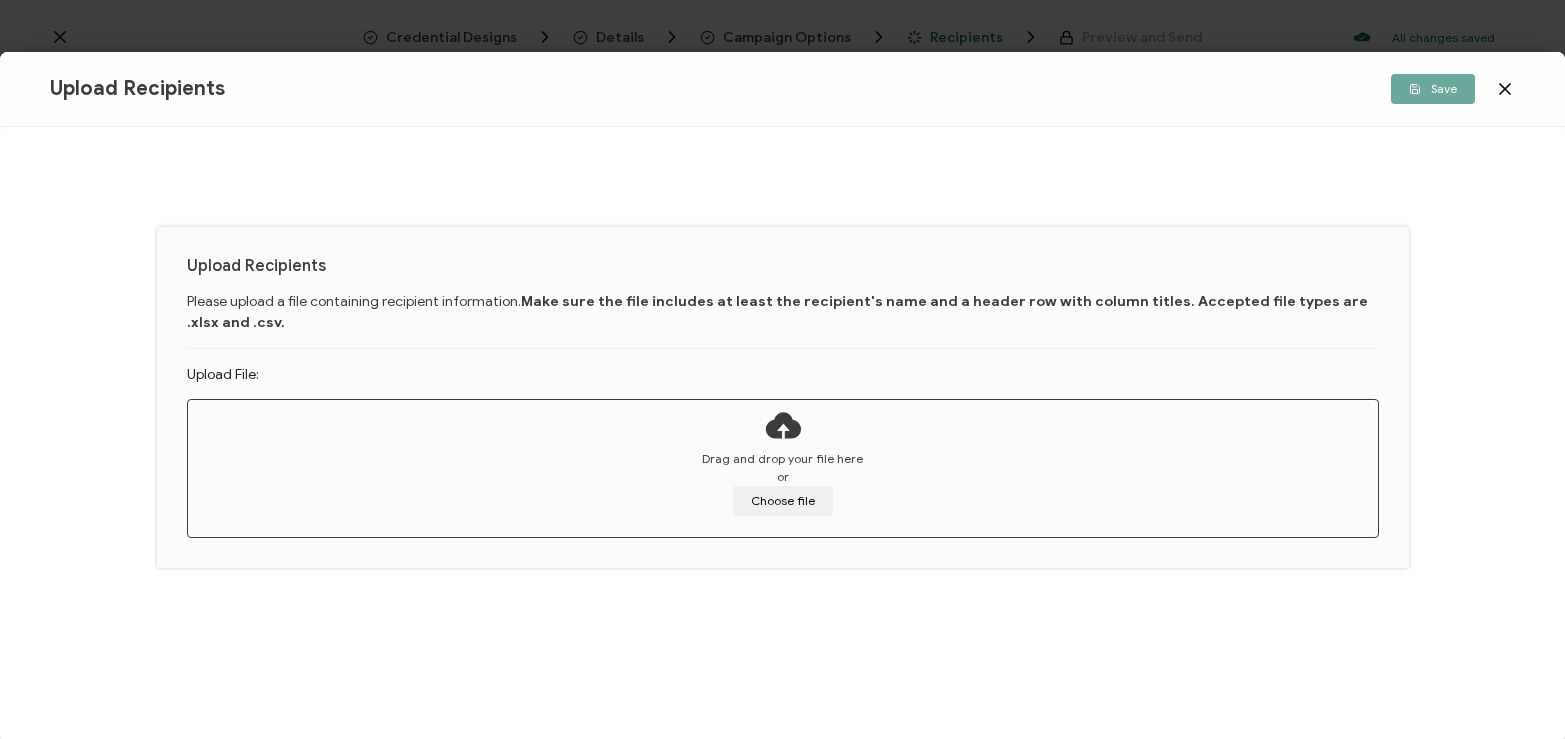 click 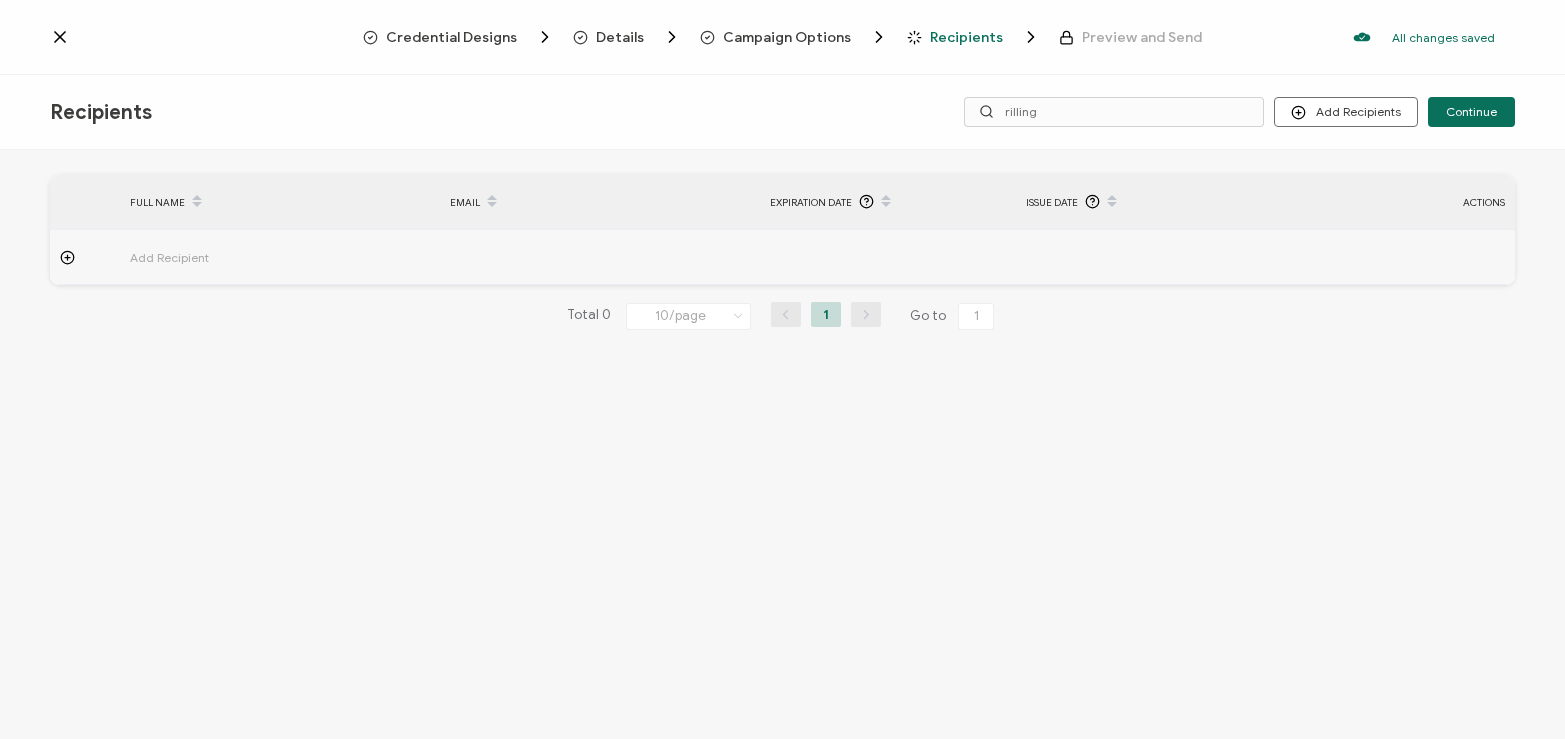click on "Total 0 10/page 10/page 20/page 50/page 100/page 1 Go to 1" at bounding box center (782, 316) 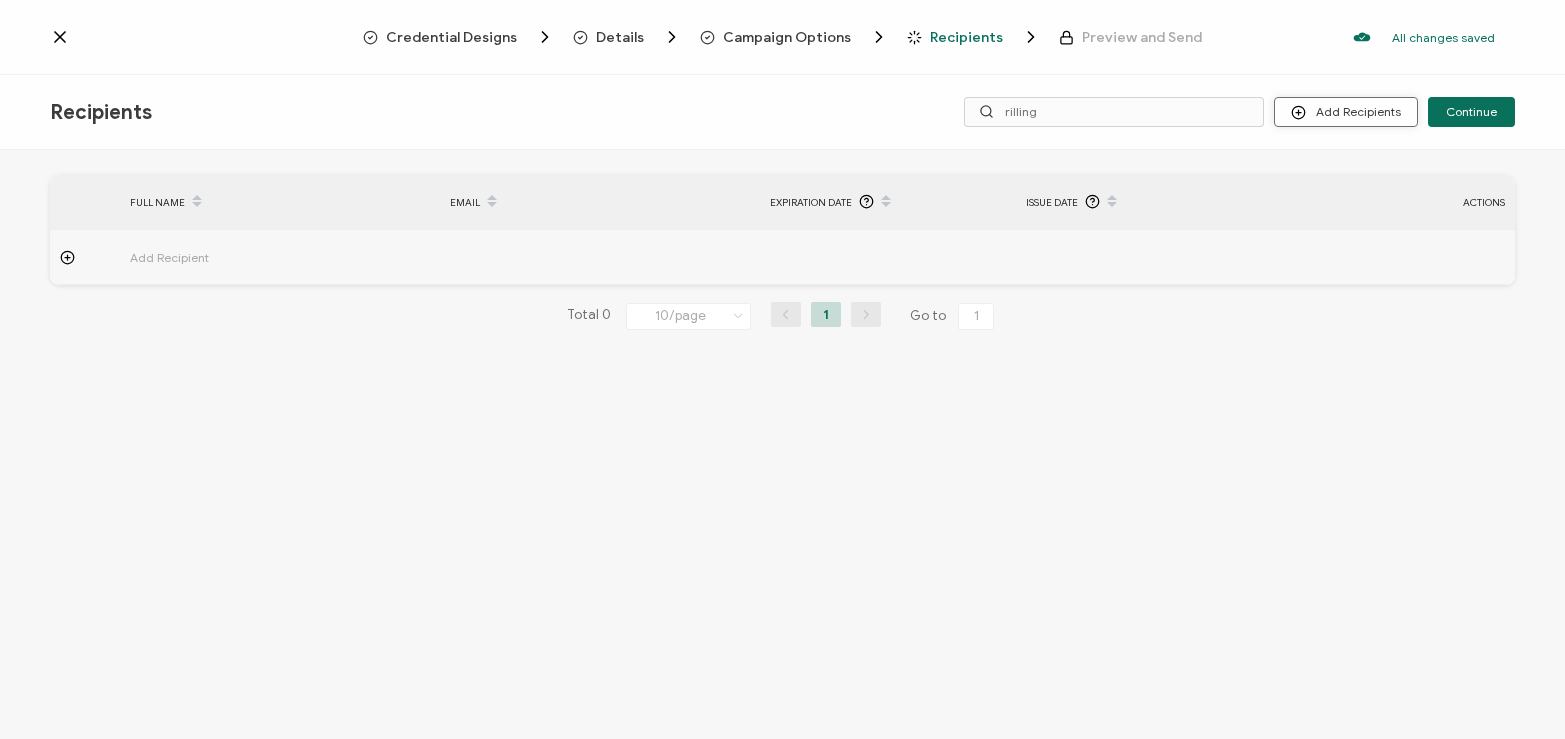 click on "Add Recipients" at bounding box center (1346, 112) 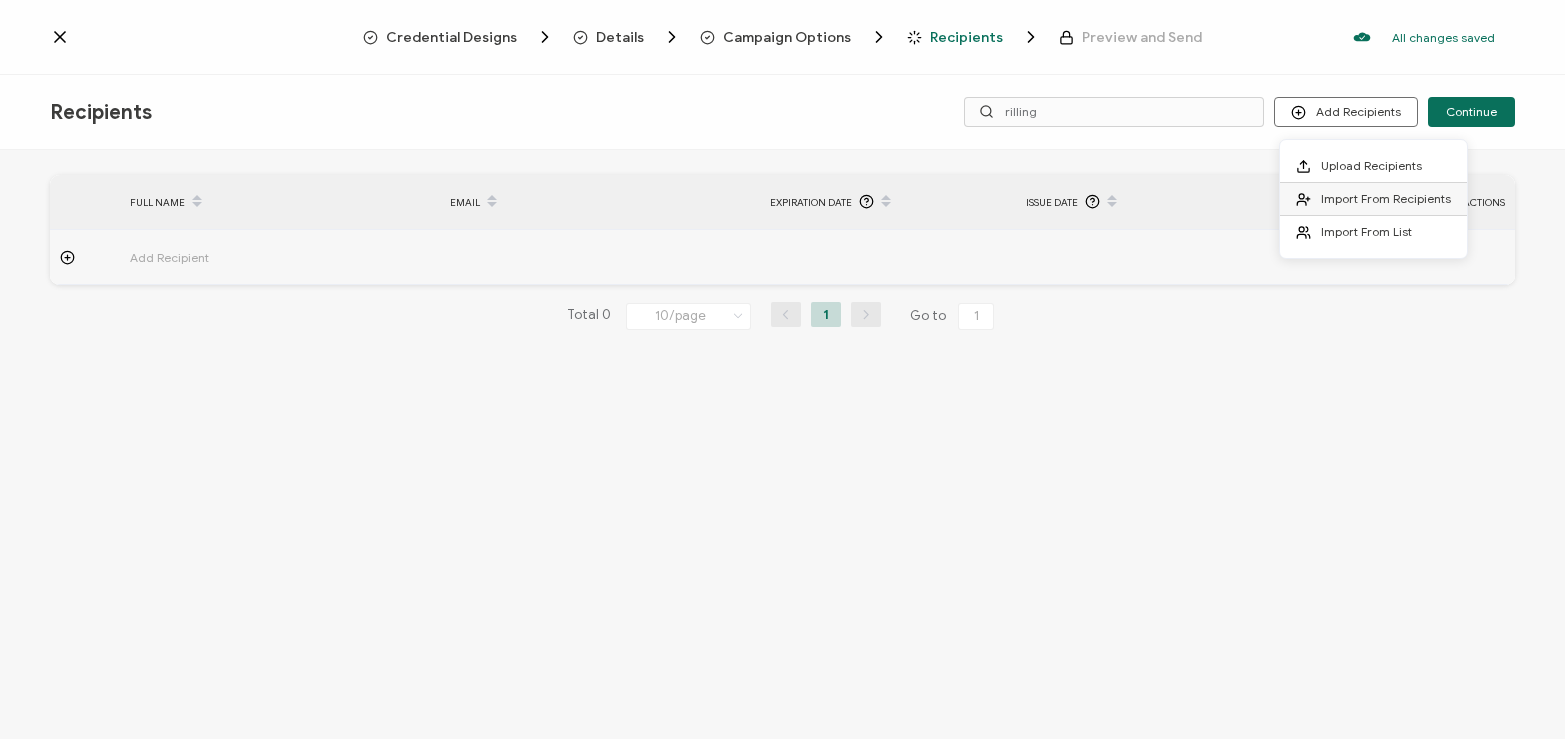 click on "Import From Recipients" at bounding box center (1373, 199) 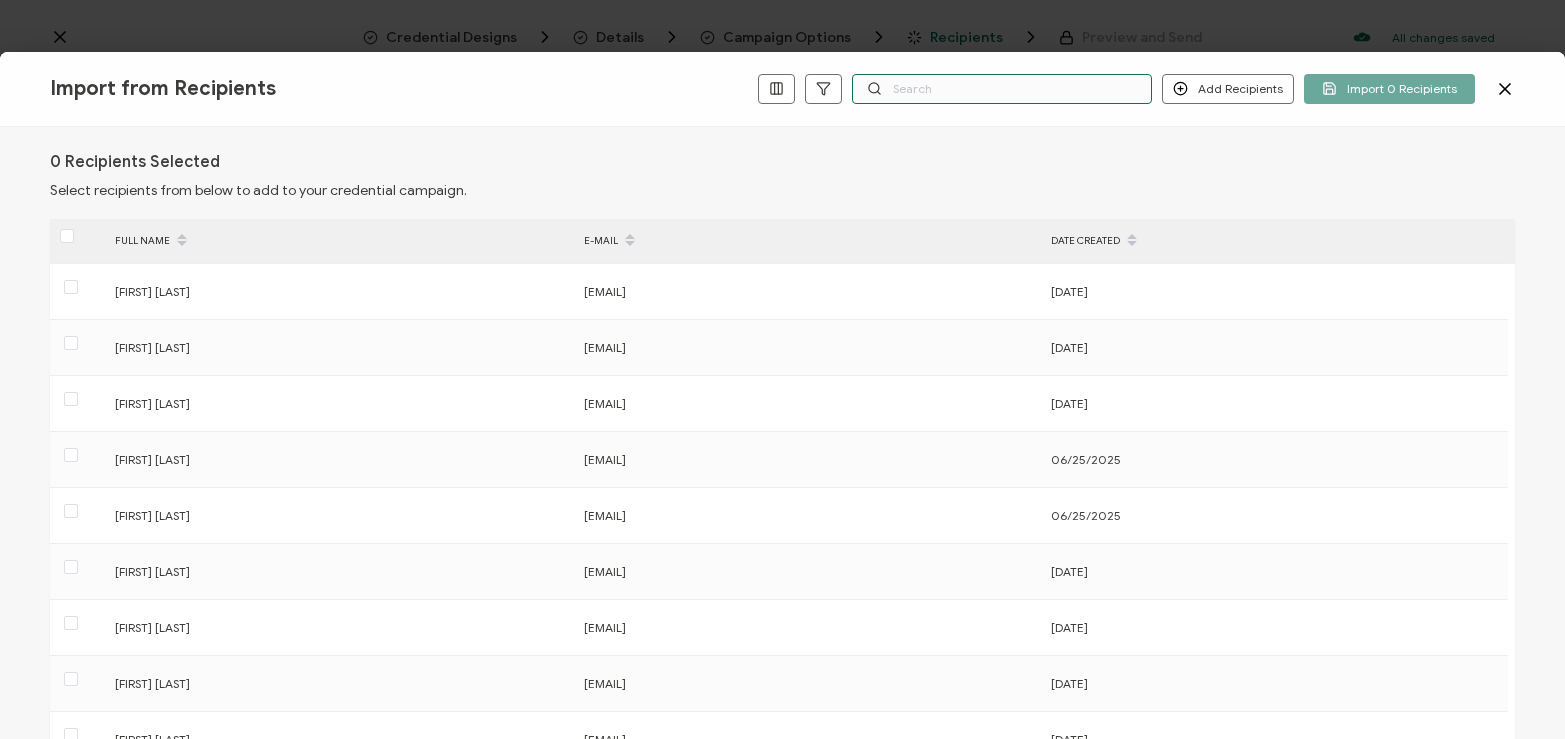 click at bounding box center [1002, 89] 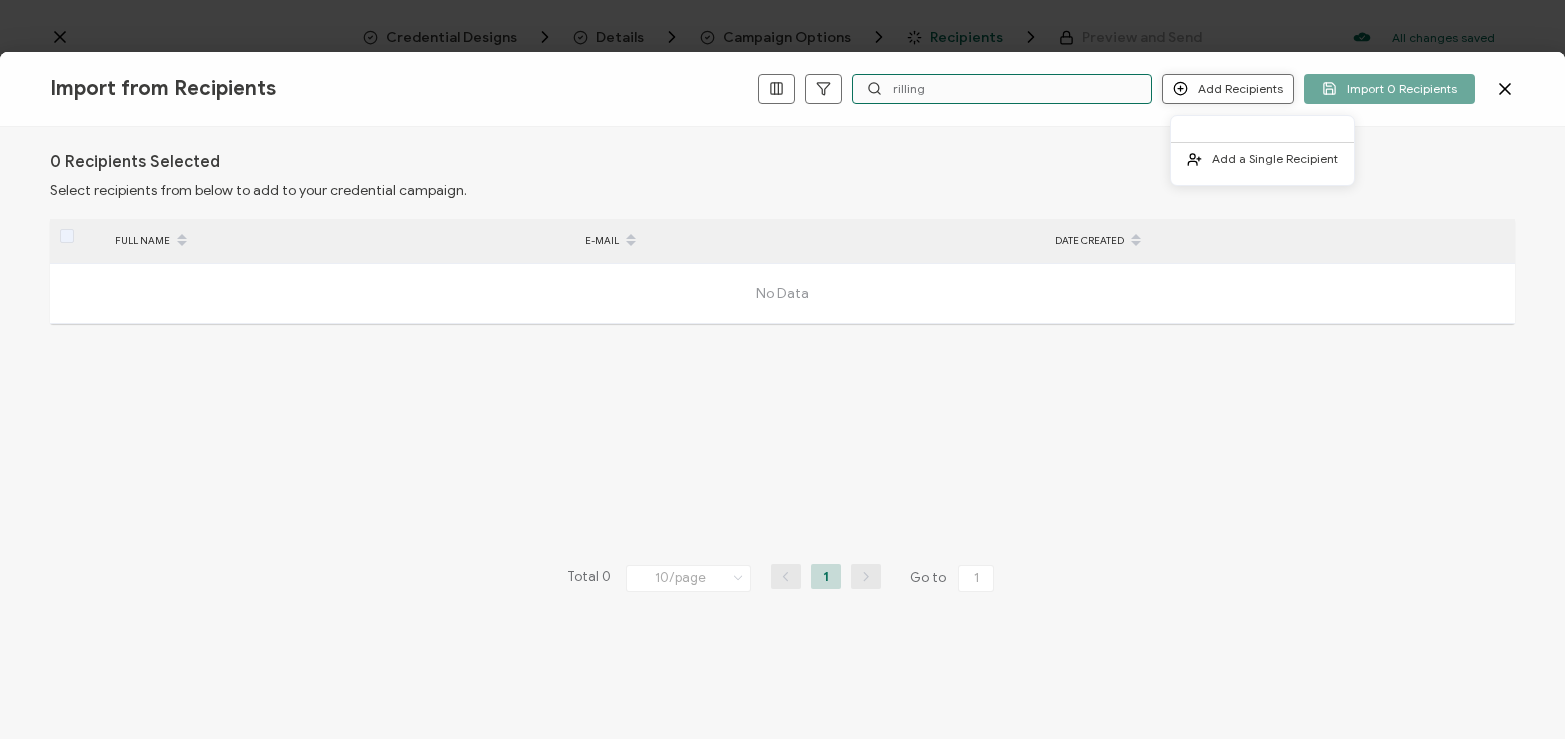 type on "rilling" 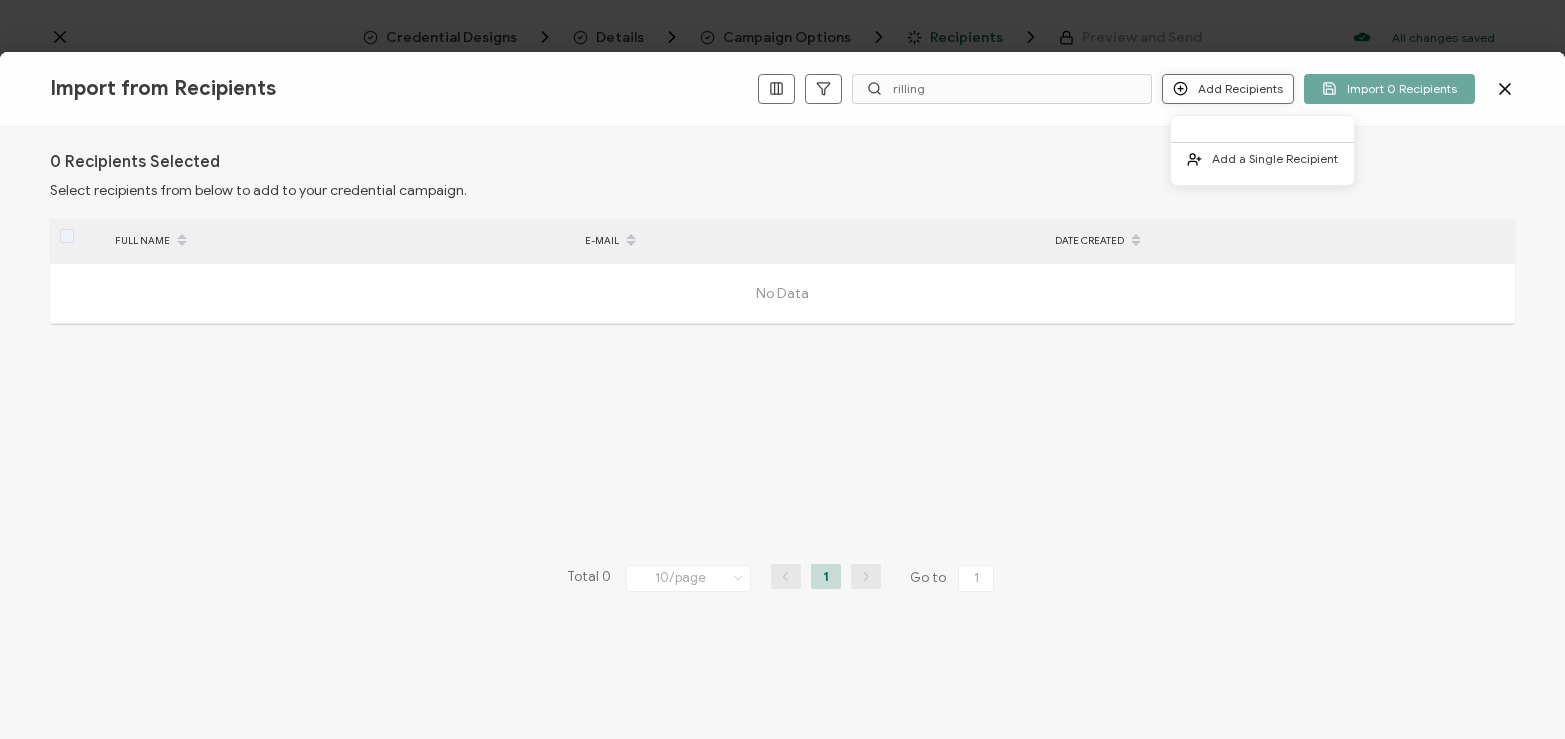 click on "Add Recipients" at bounding box center [1228, 89] 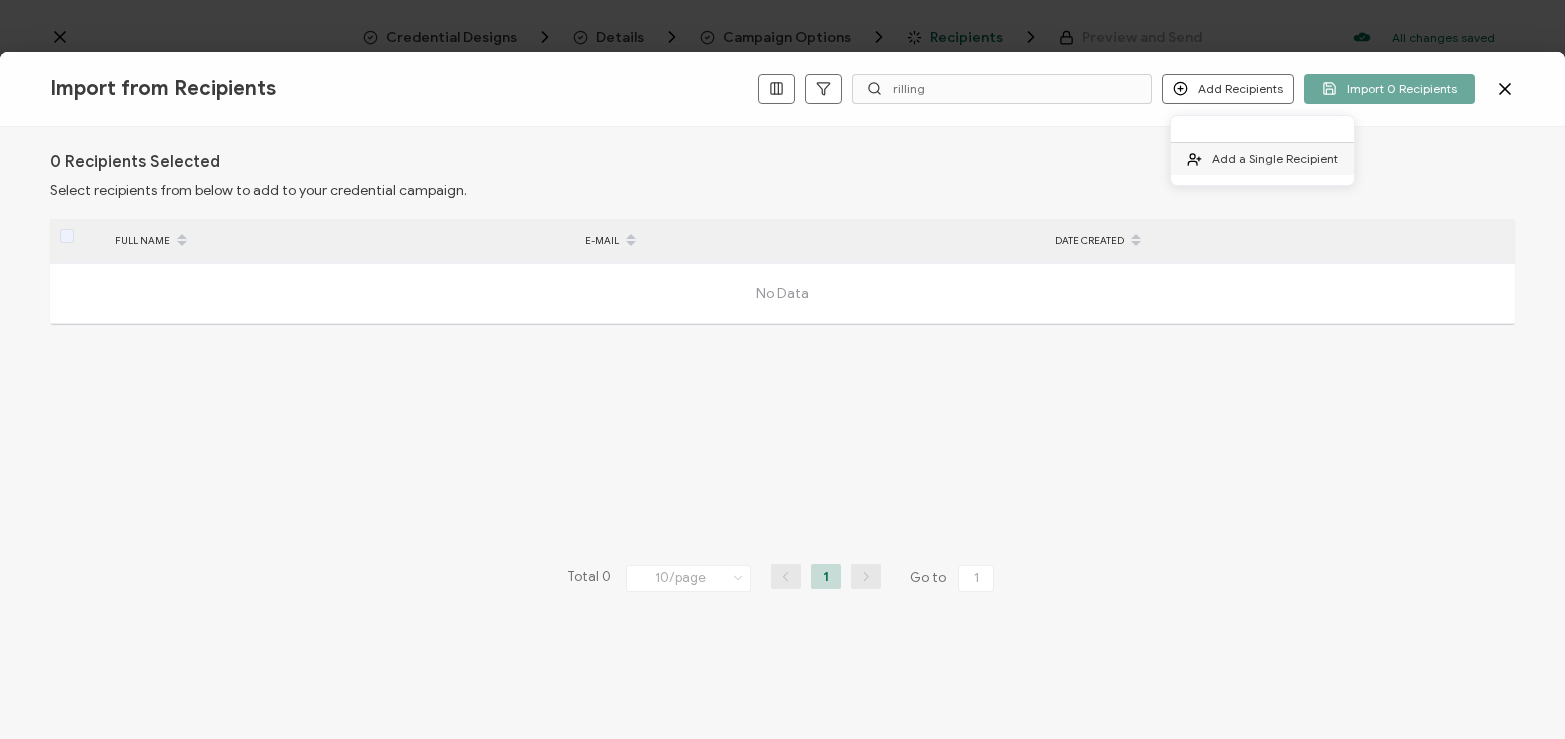 click on "Add a Single Recipient" at bounding box center (1275, 158) 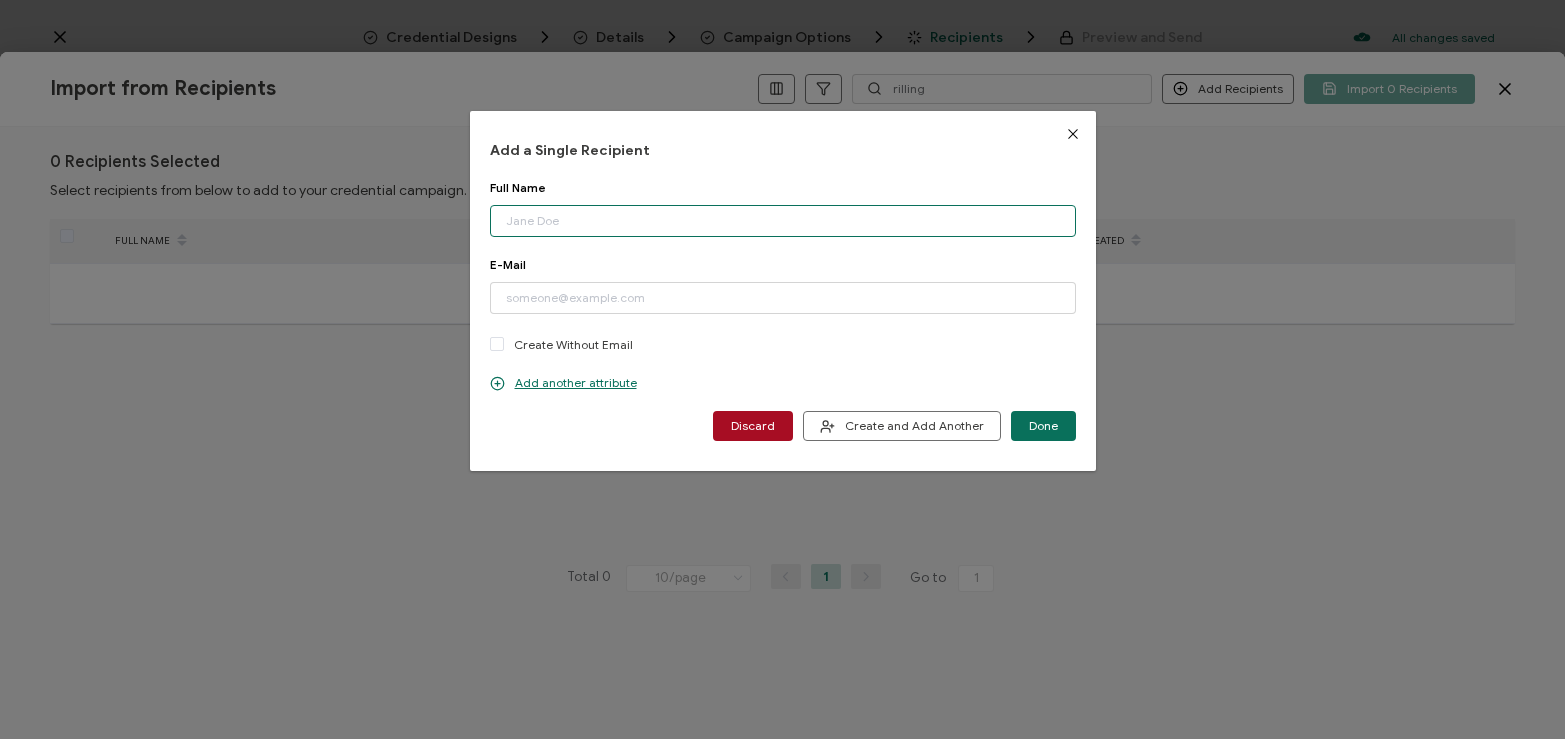 click at bounding box center [783, 221] 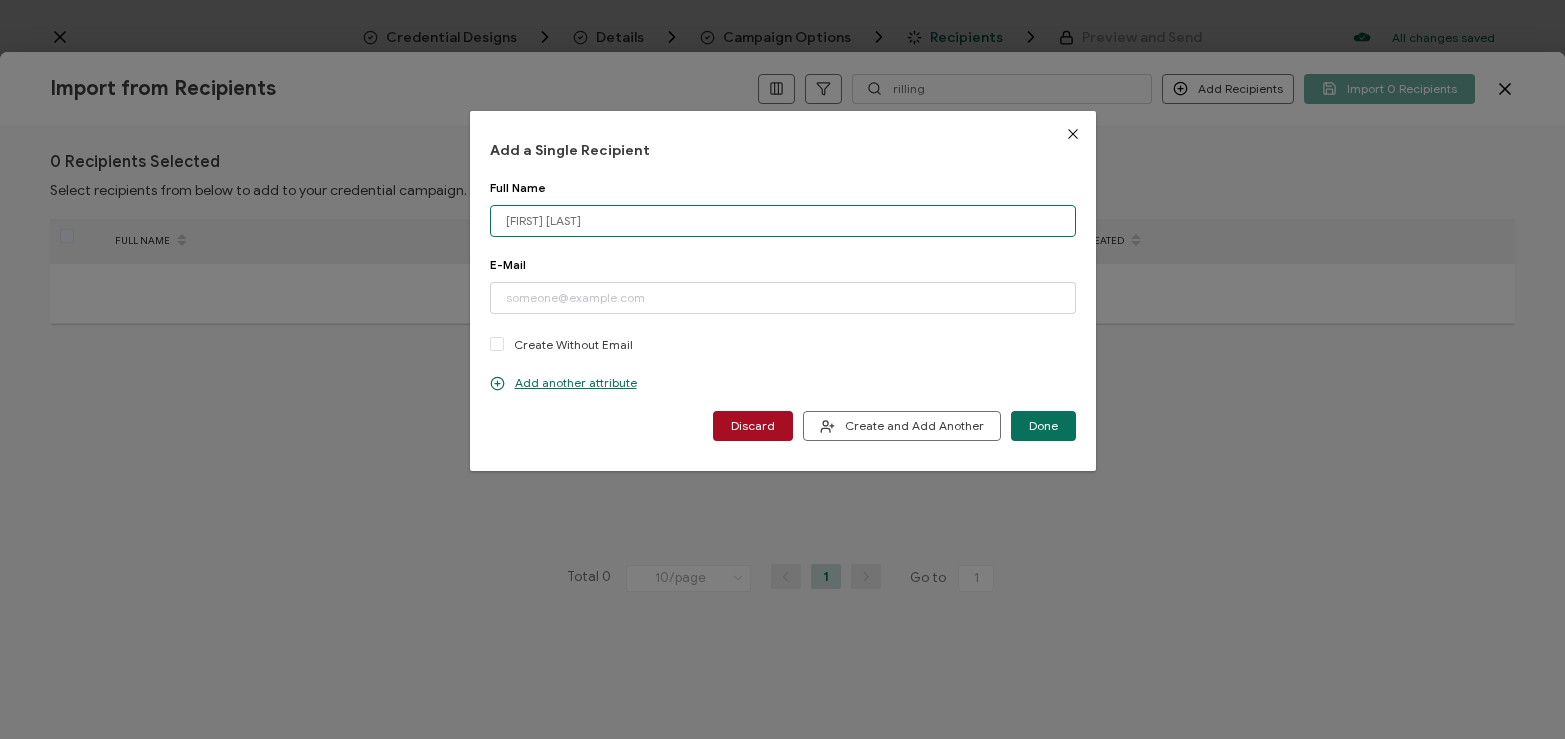 type on "[FIRST] [LAST]" 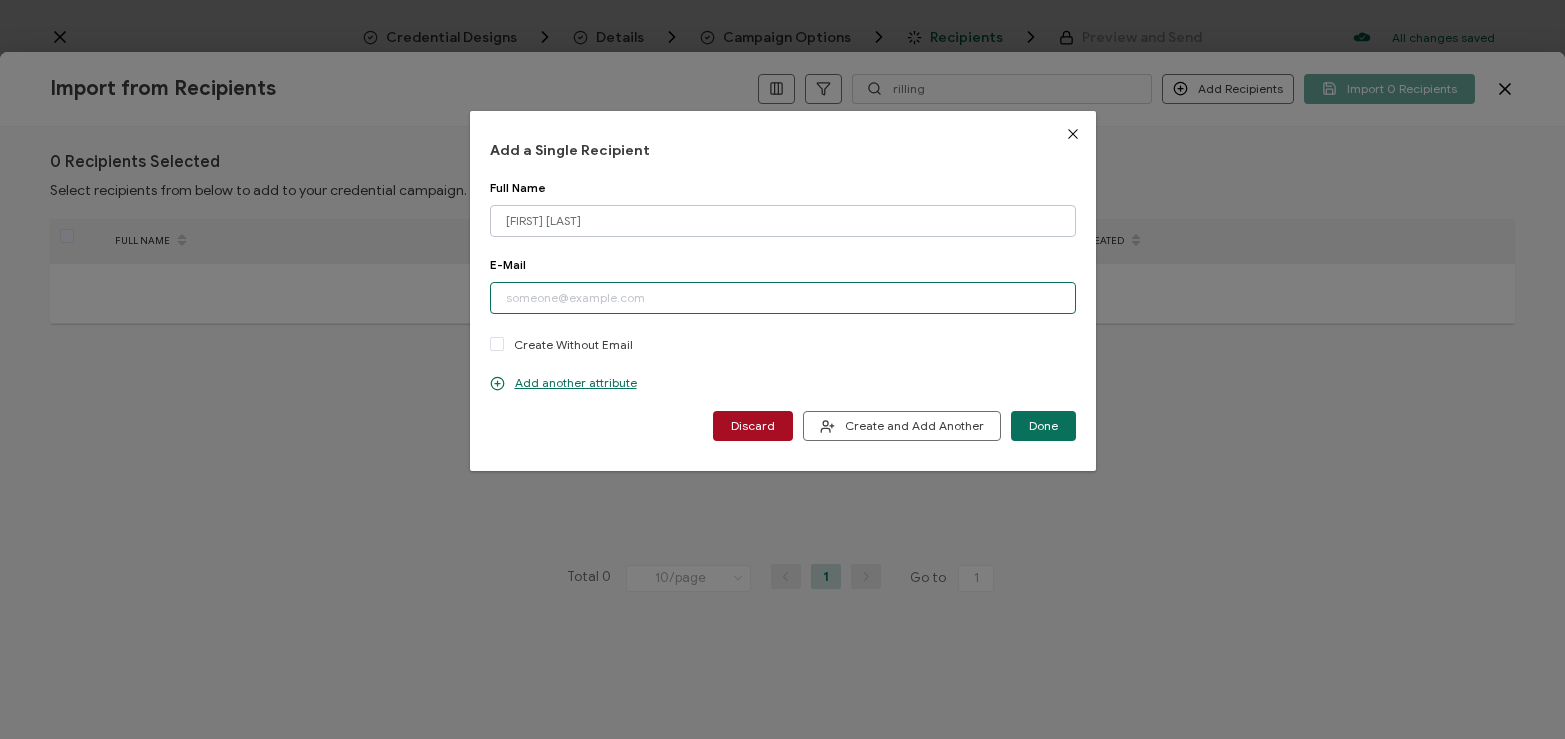 paste on "[EMAIL]" 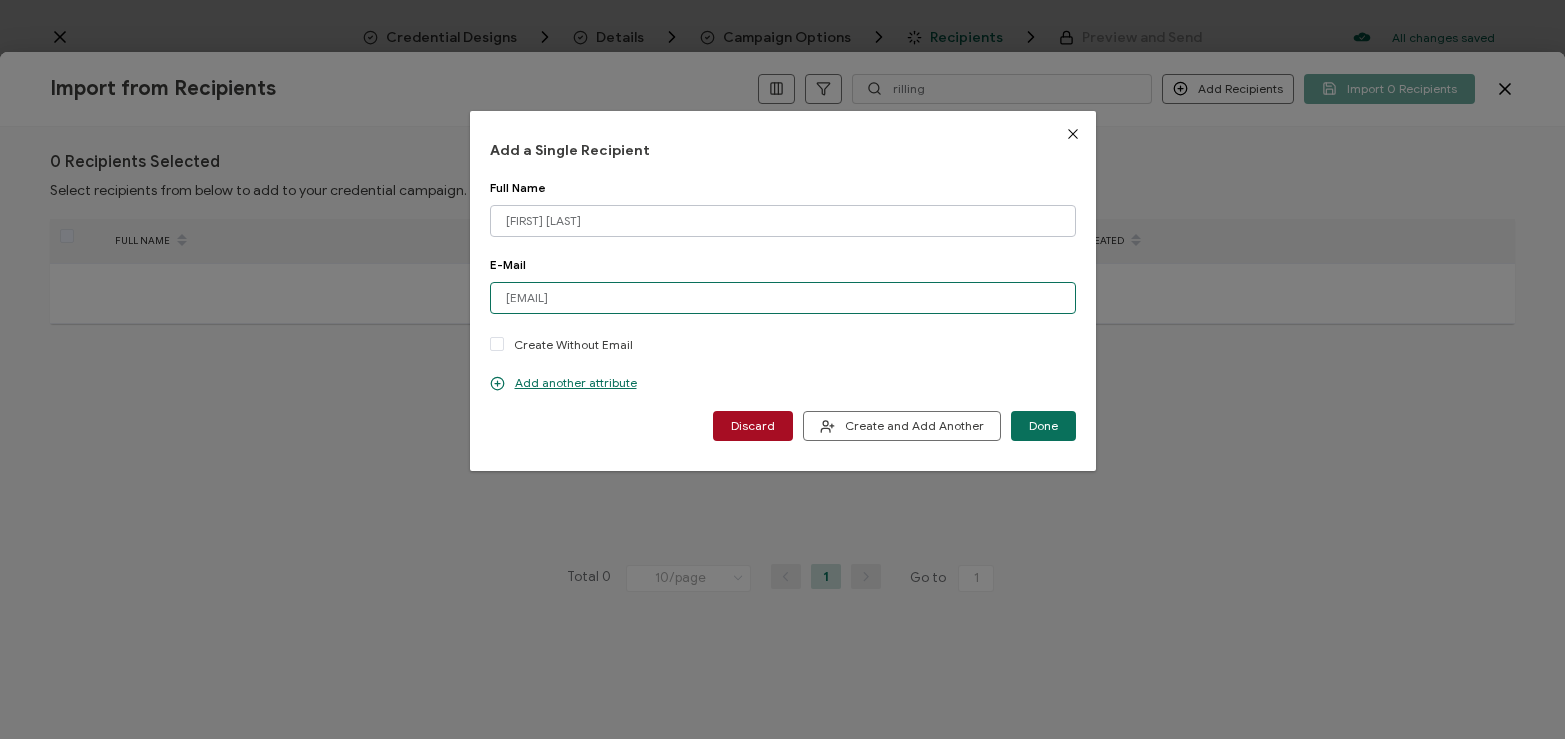 type on "[EMAIL]" 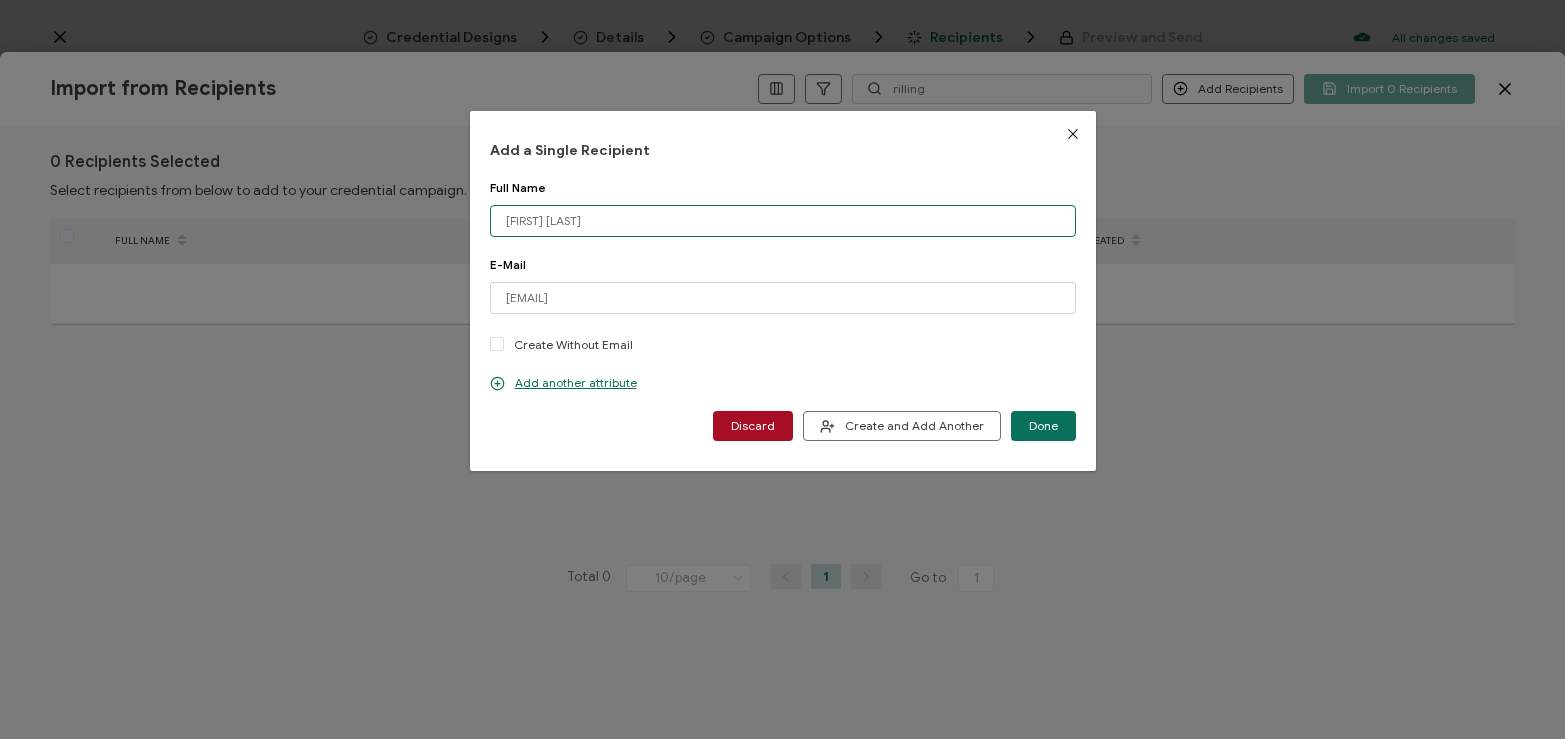 click on "[FIRST] [LAST]" at bounding box center (783, 221) 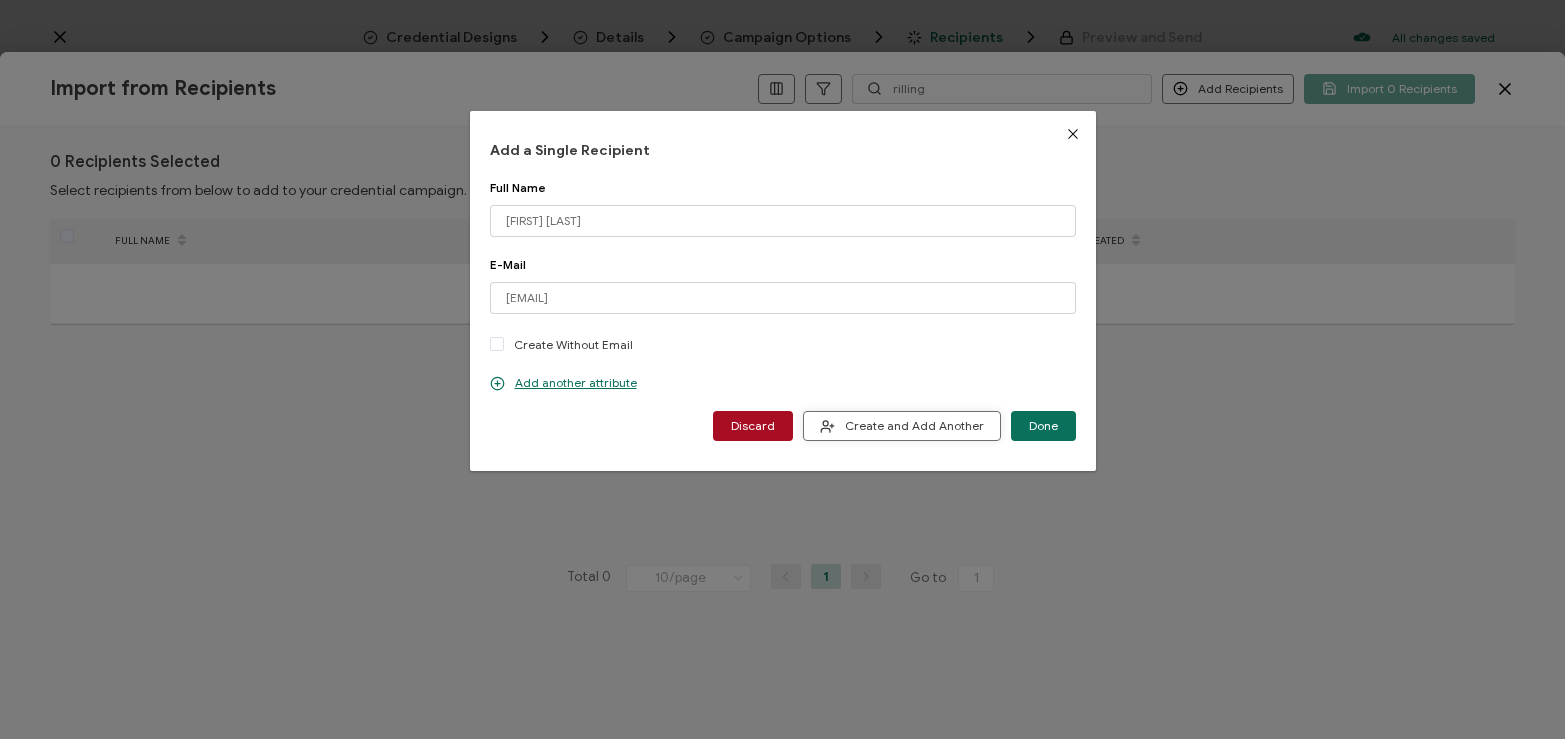 click on "Create and Add Another" at bounding box center [902, 426] 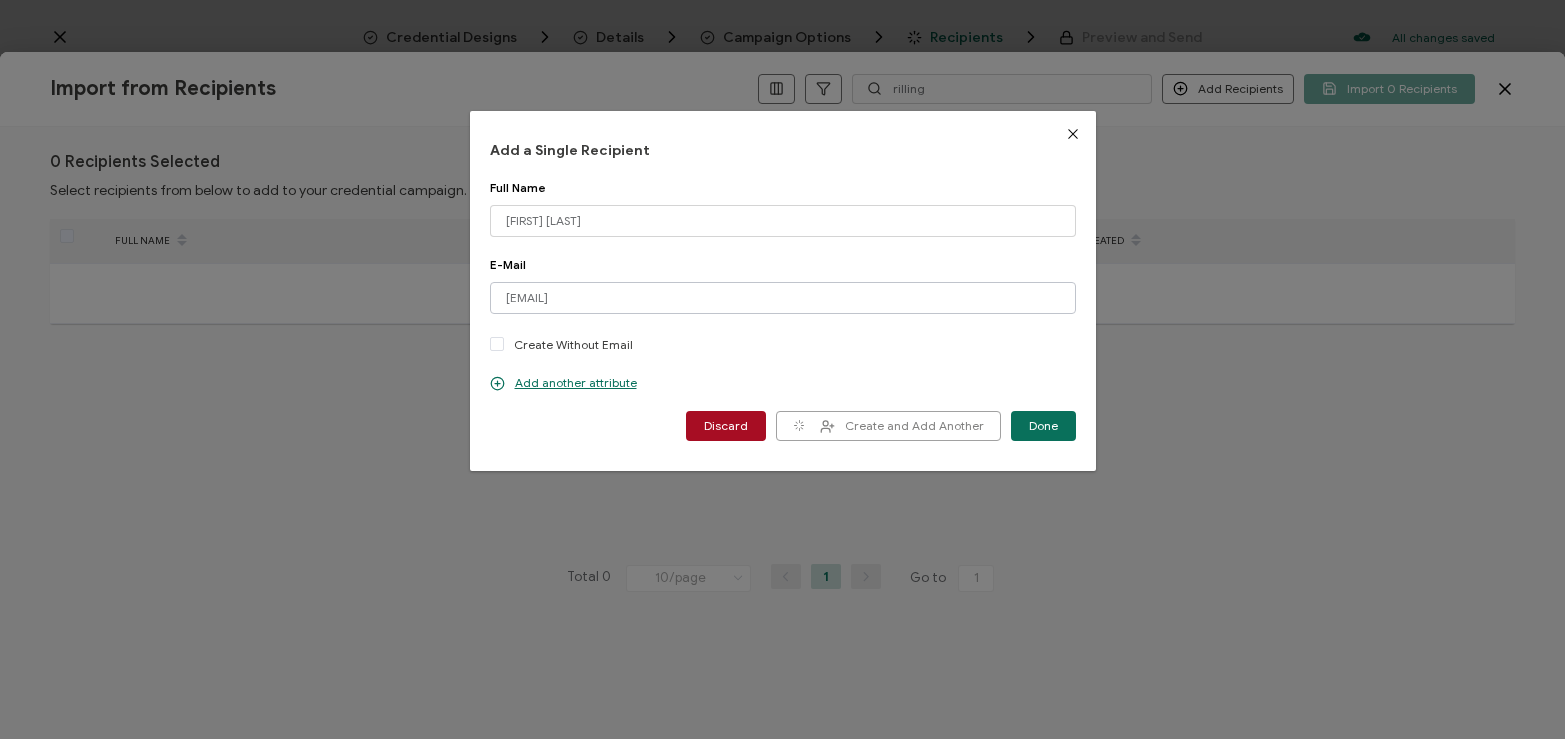 type 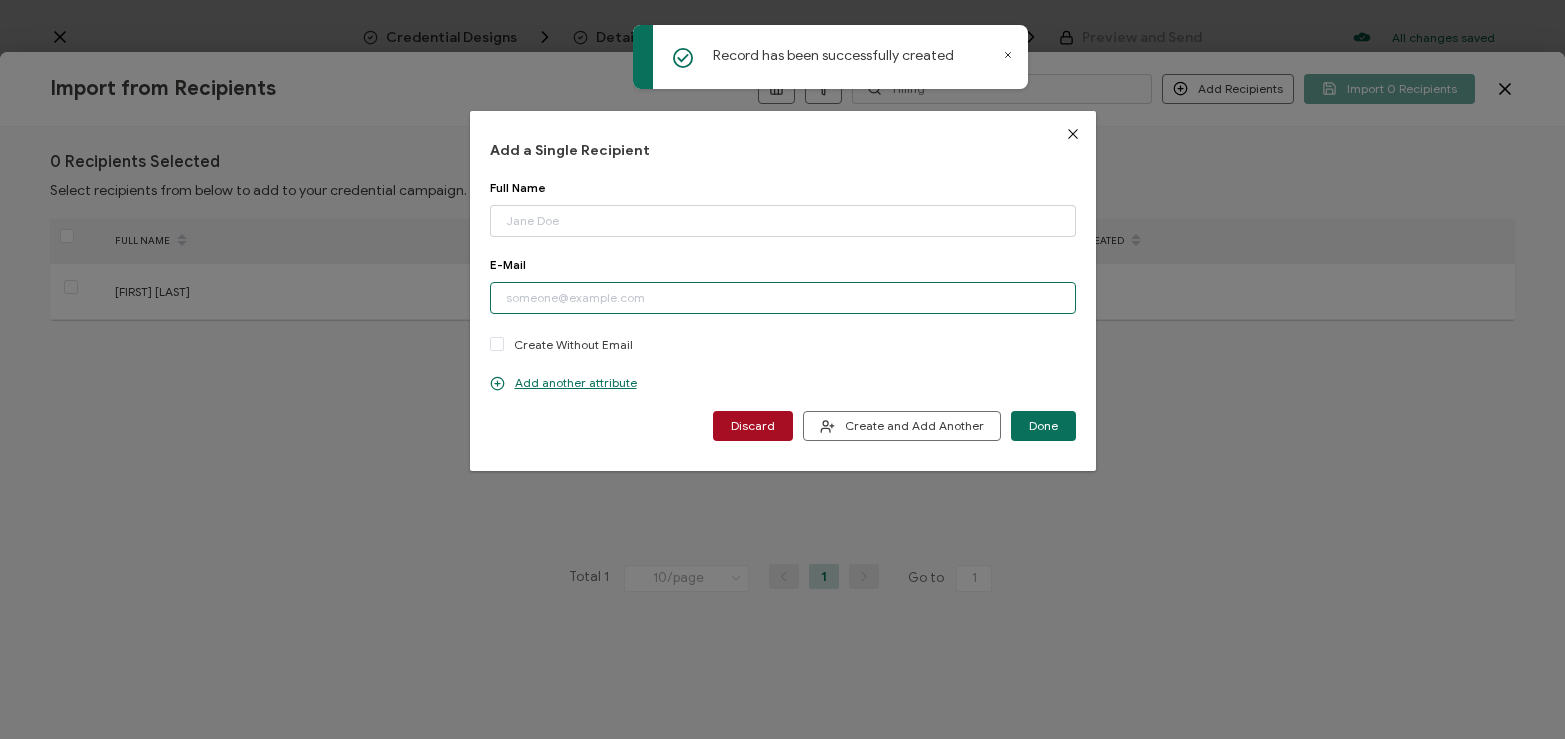 click at bounding box center (783, 298) 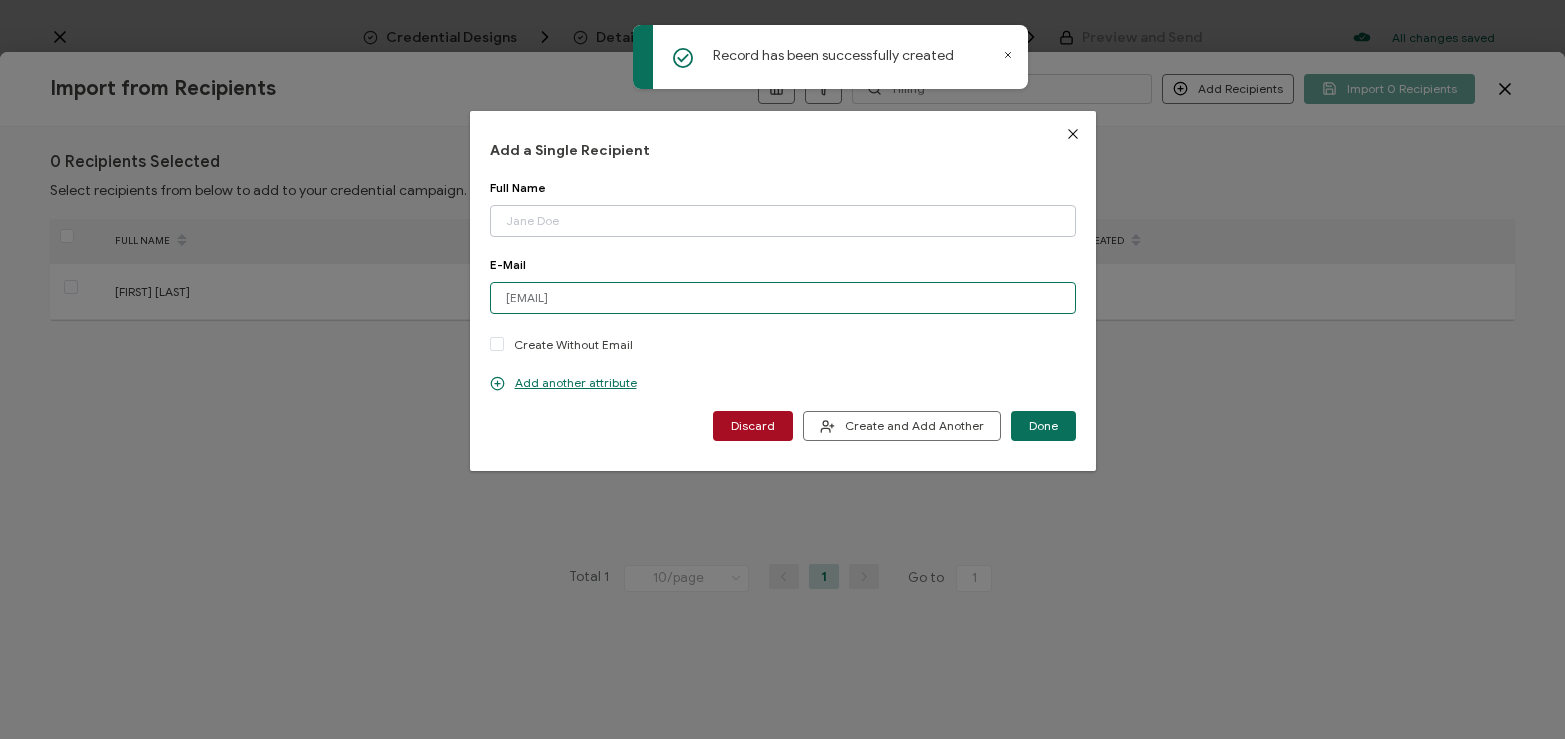 type on "[EMAIL]" 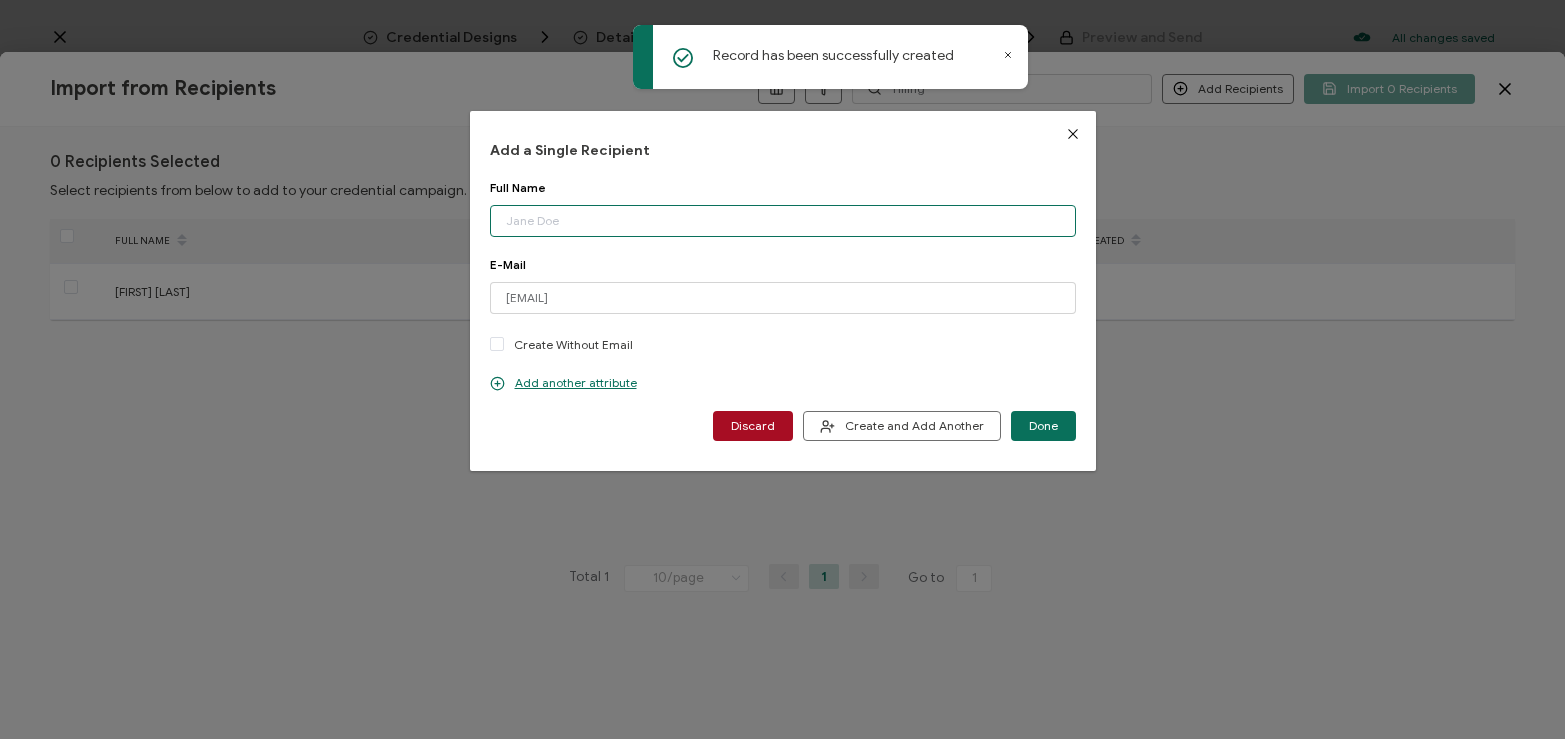 click at bounding box center (783, 221) 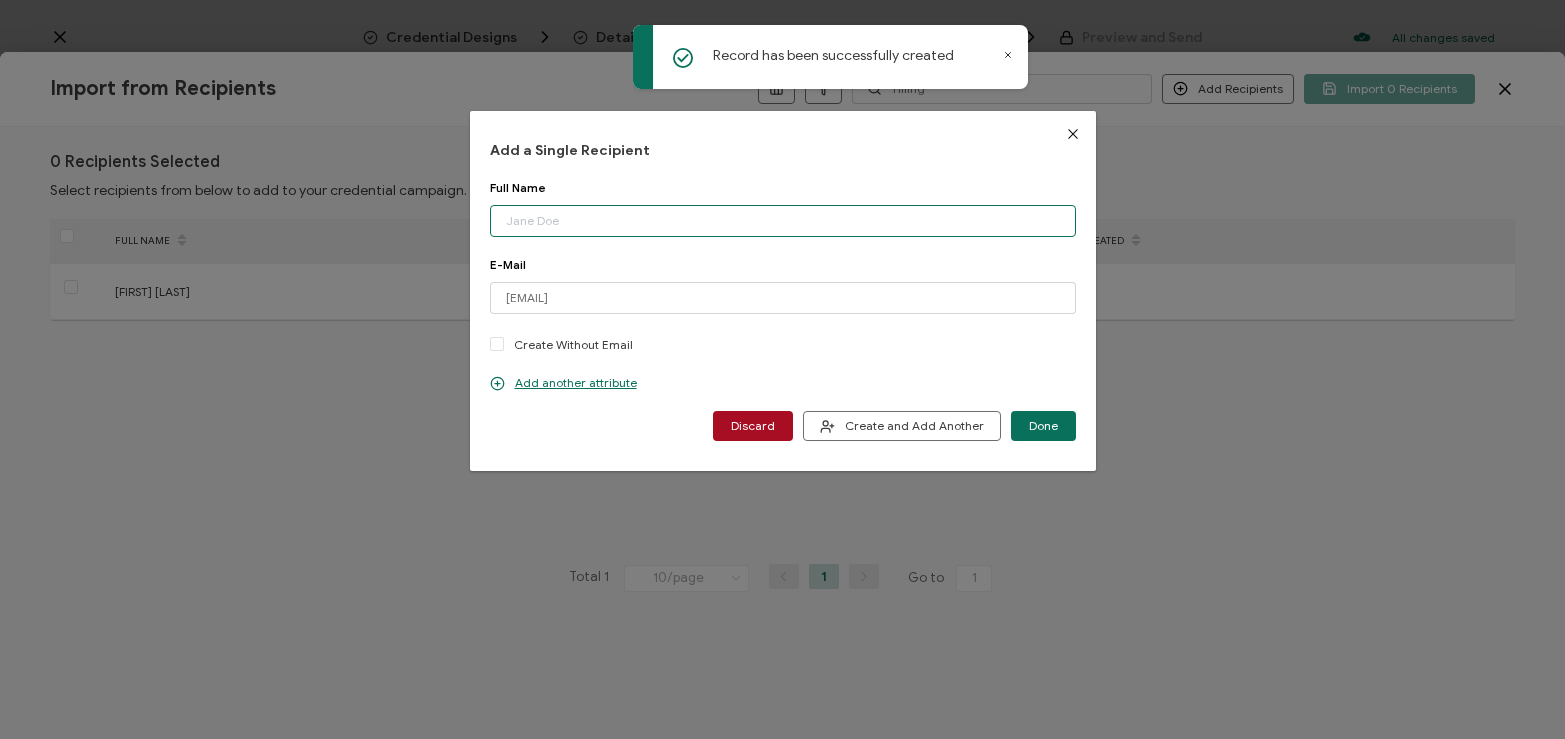 paste on "[FIRST] [LAST]" 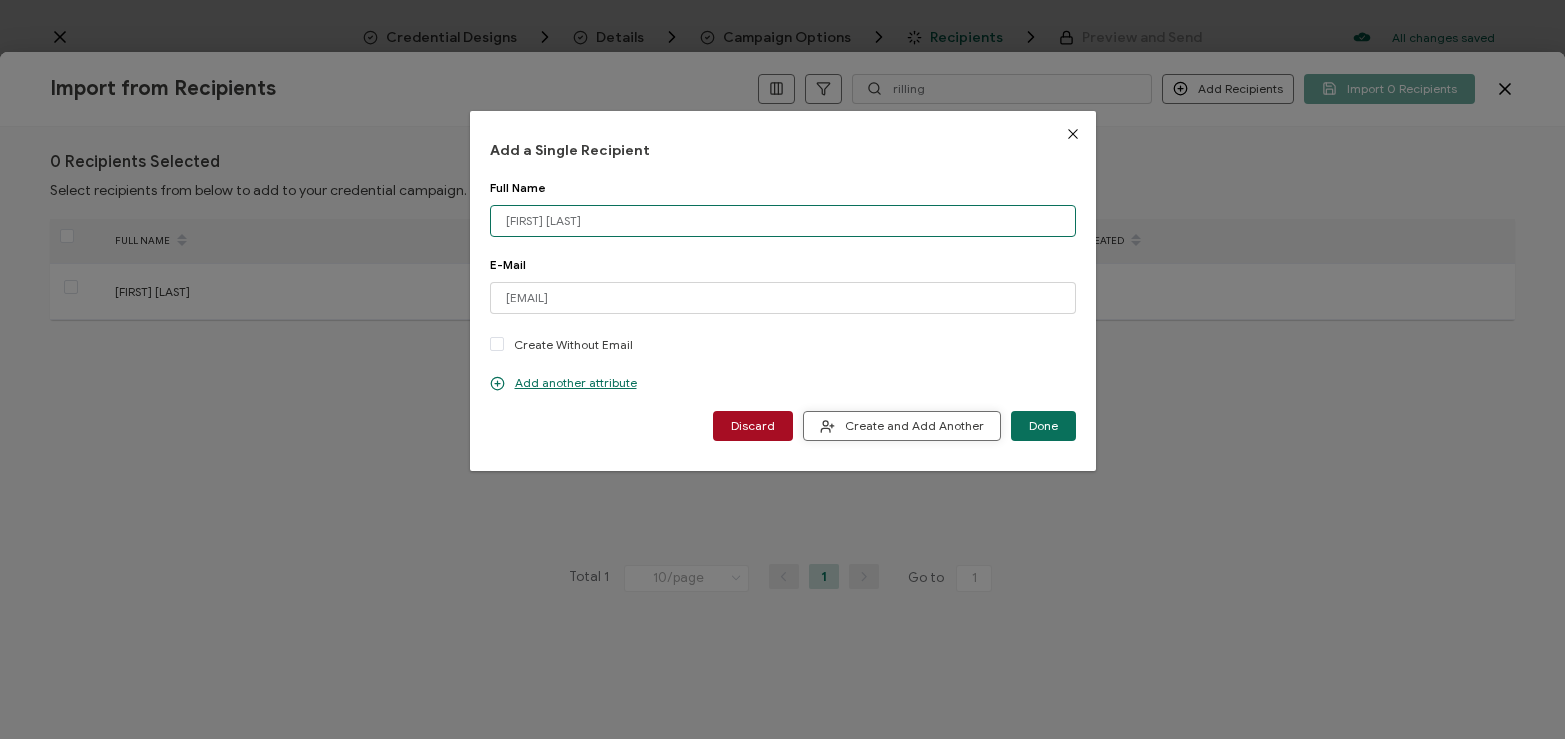 type on "[FIRST] [LAST]" 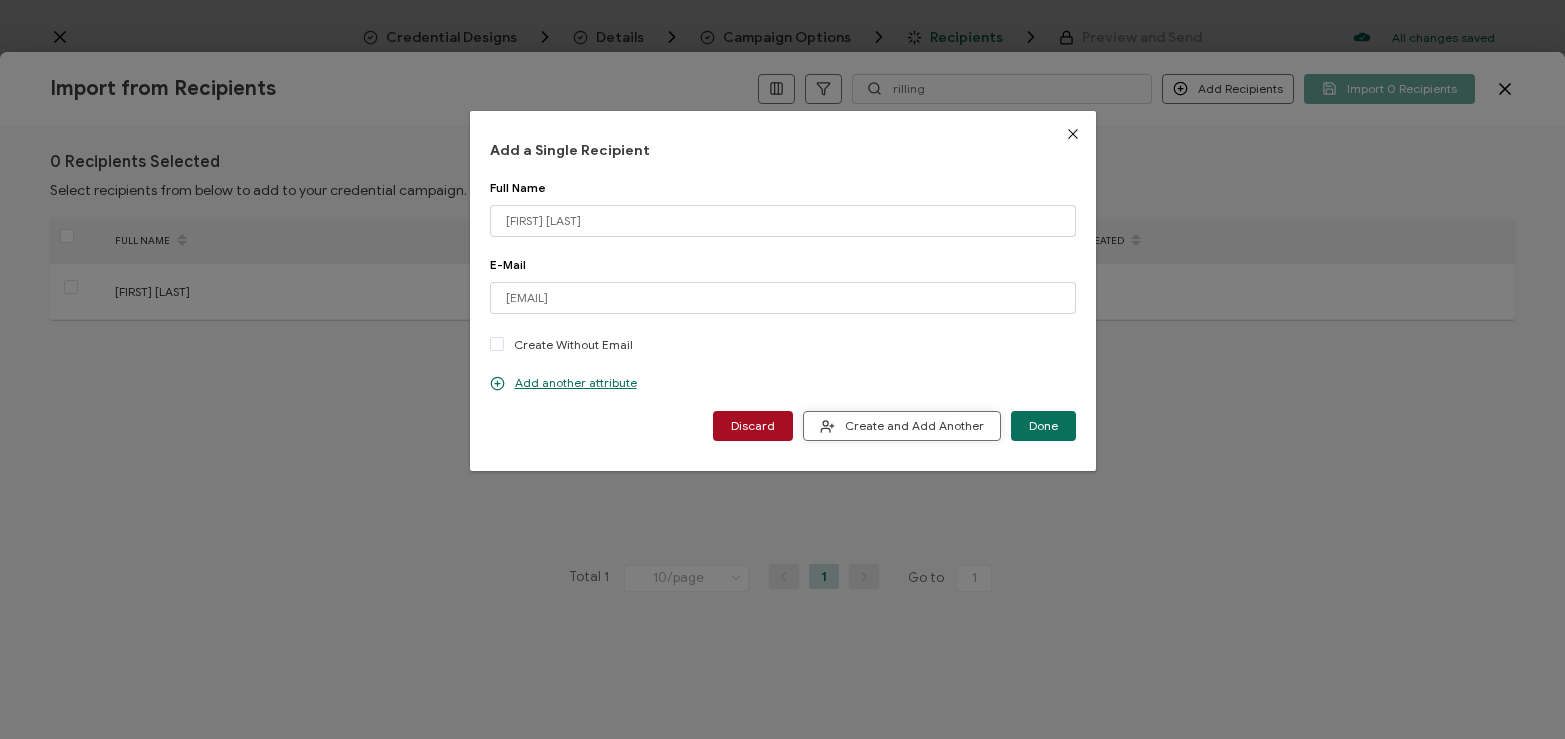 click on "Create and Add Another" at bounding box center [902, 426] 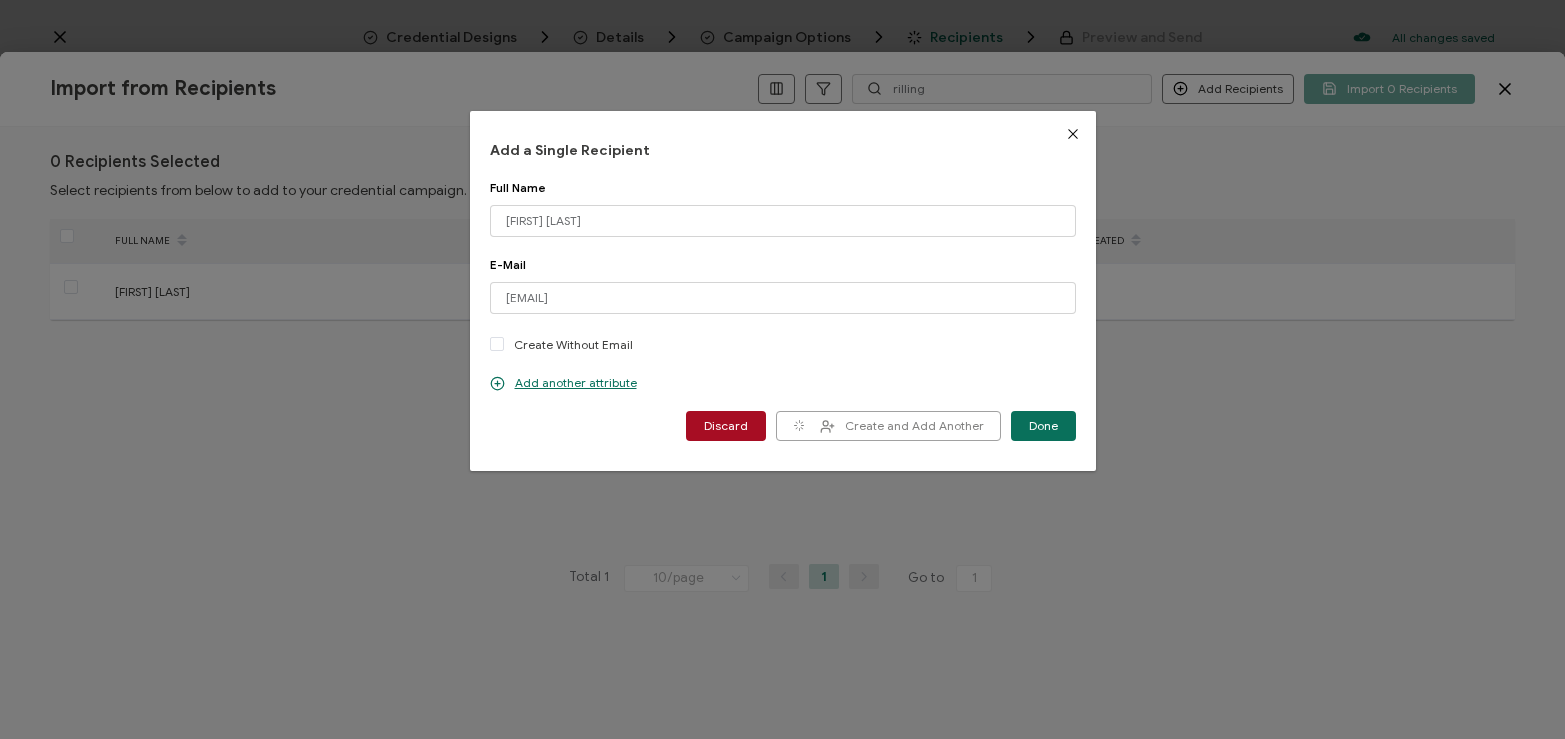 type 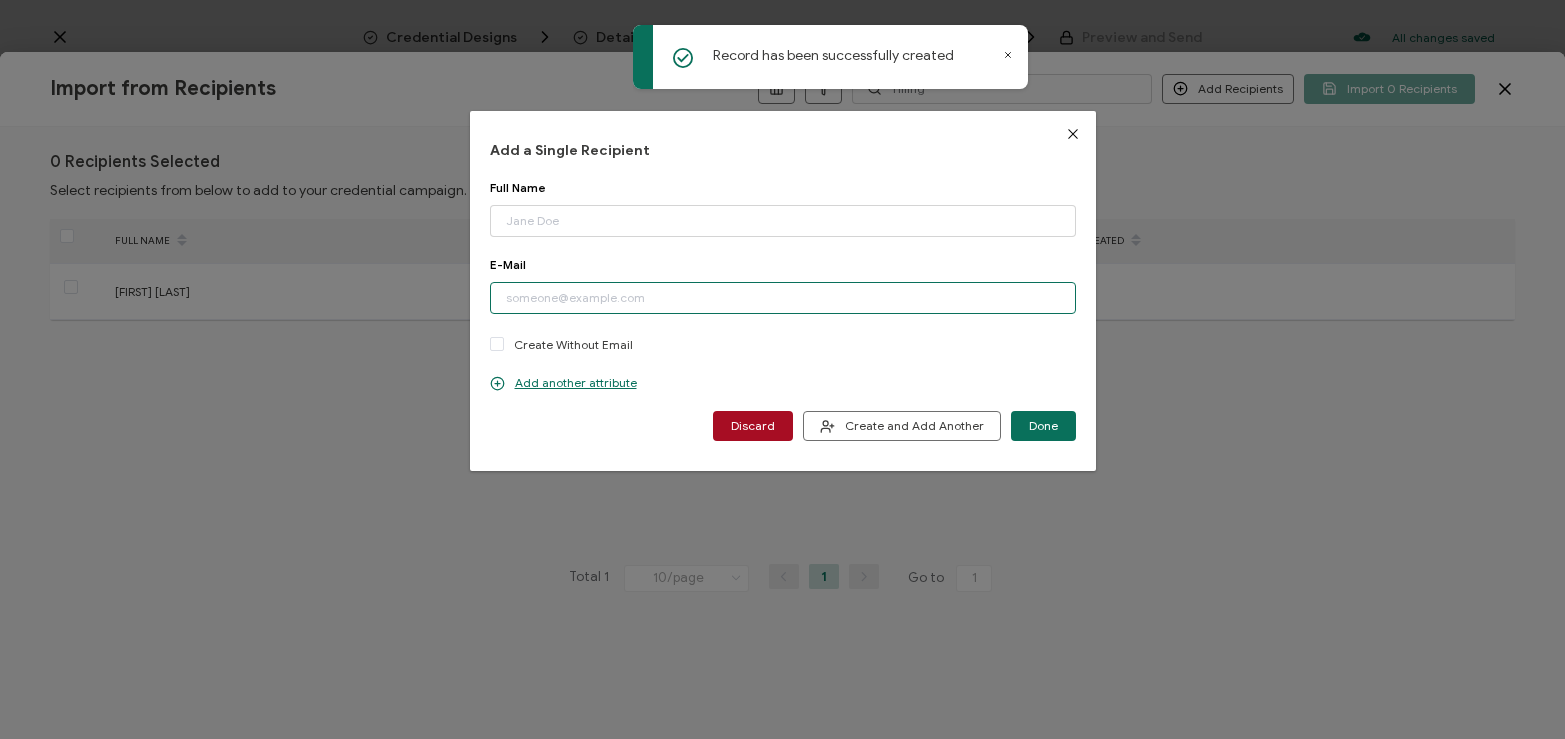click at bounding box center (783, 298) 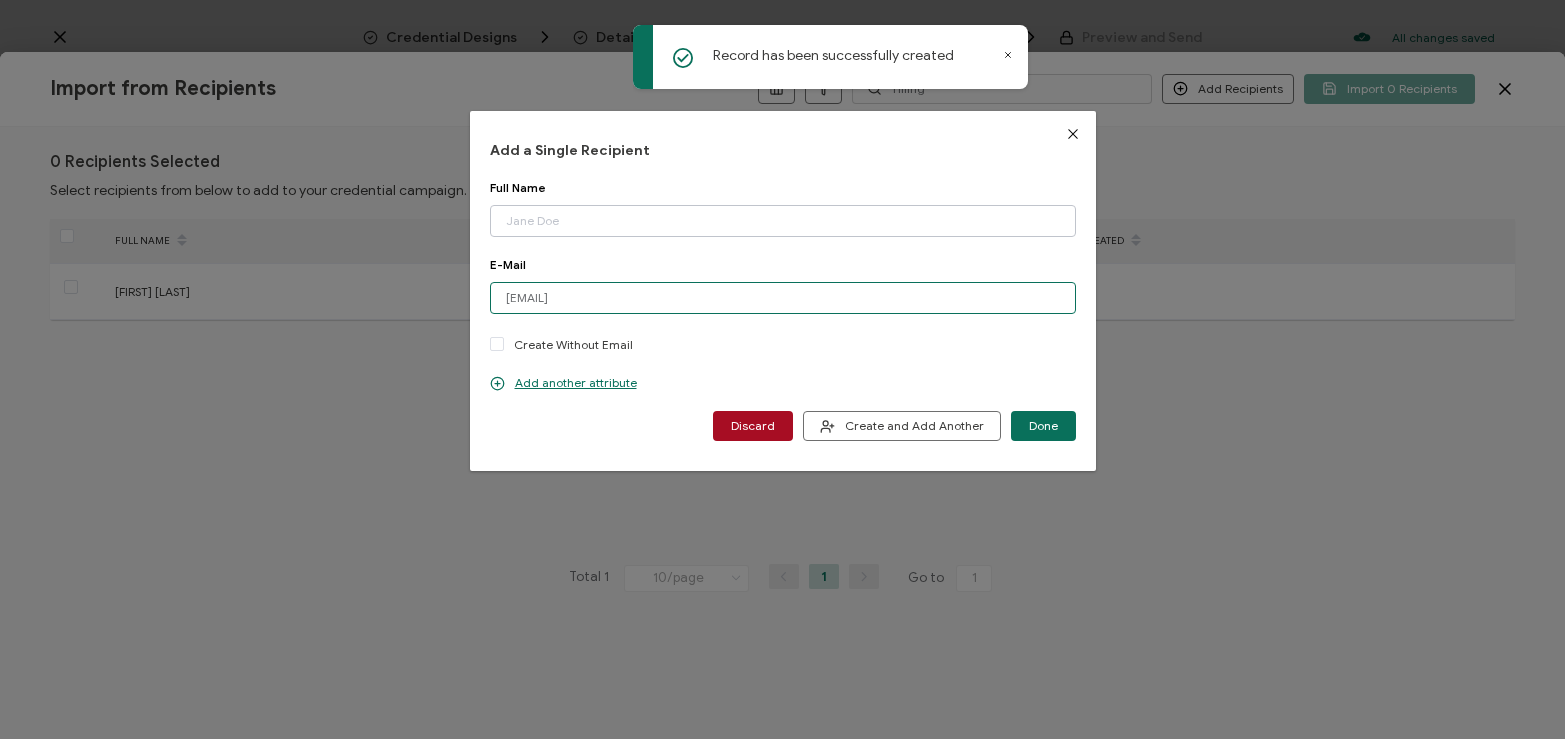 type on "[EMAIL]" 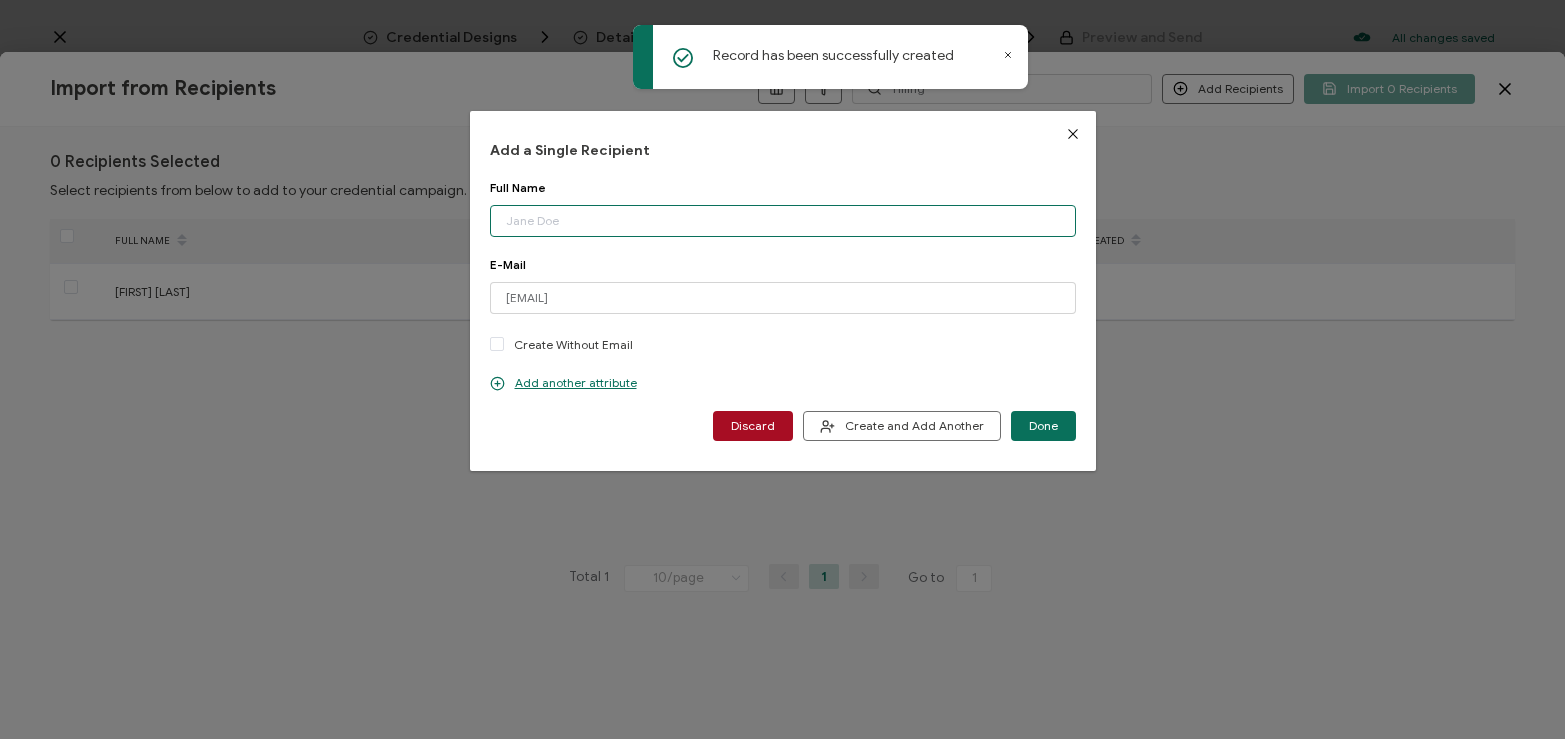 click at bounding box center (783, 221) 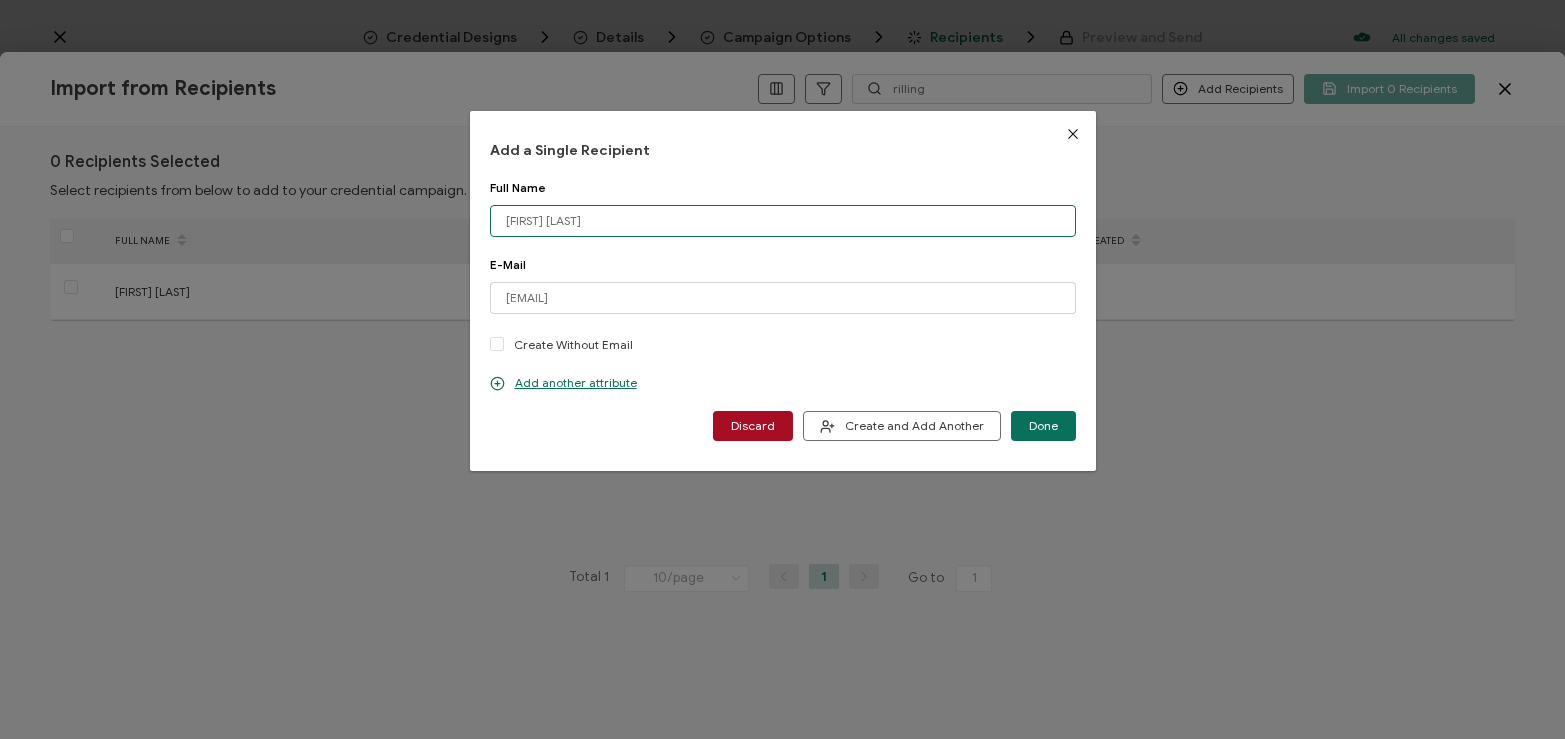 type on "[FIRST] [LAST]" 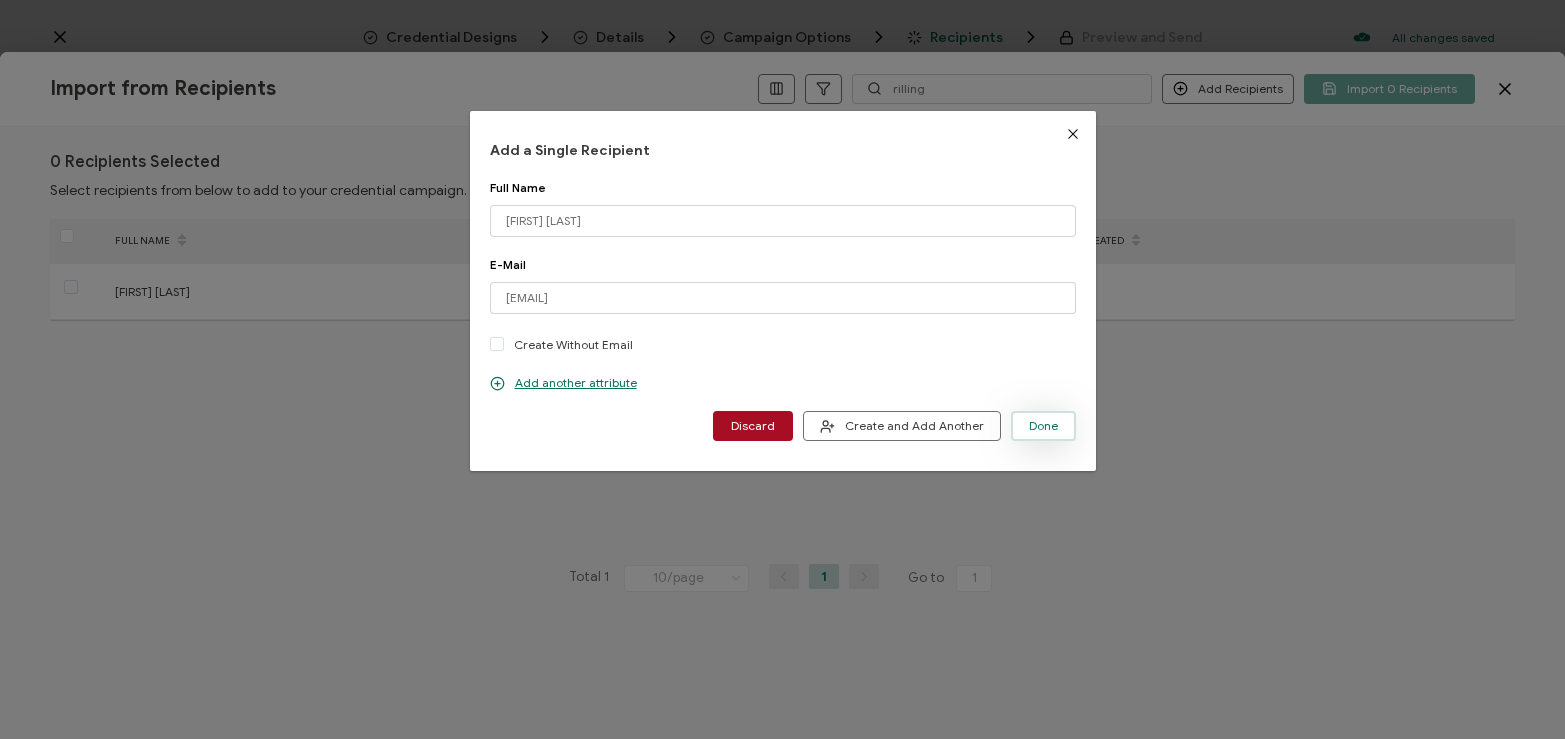 click on "Done" at bounding box center [1043, 426] 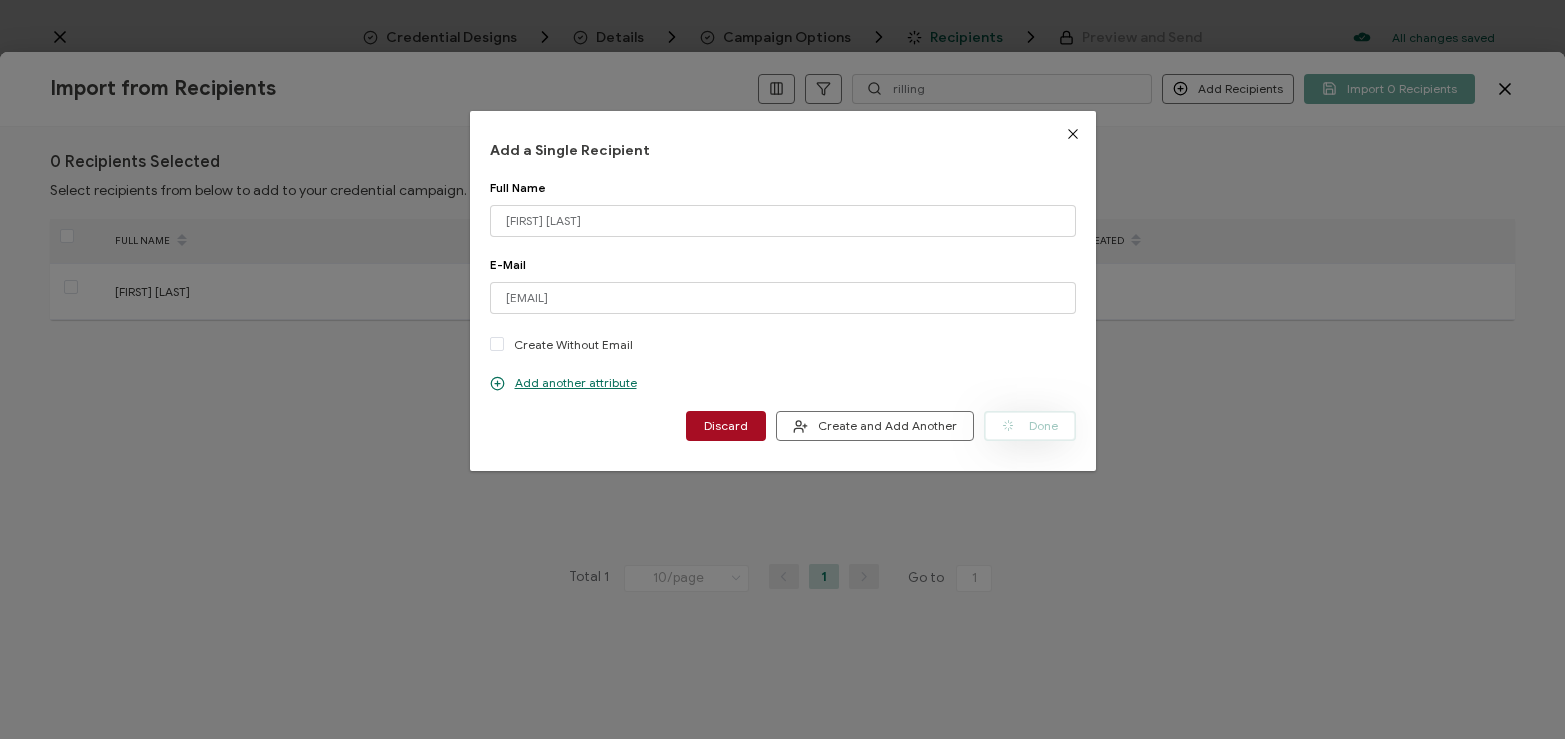 type 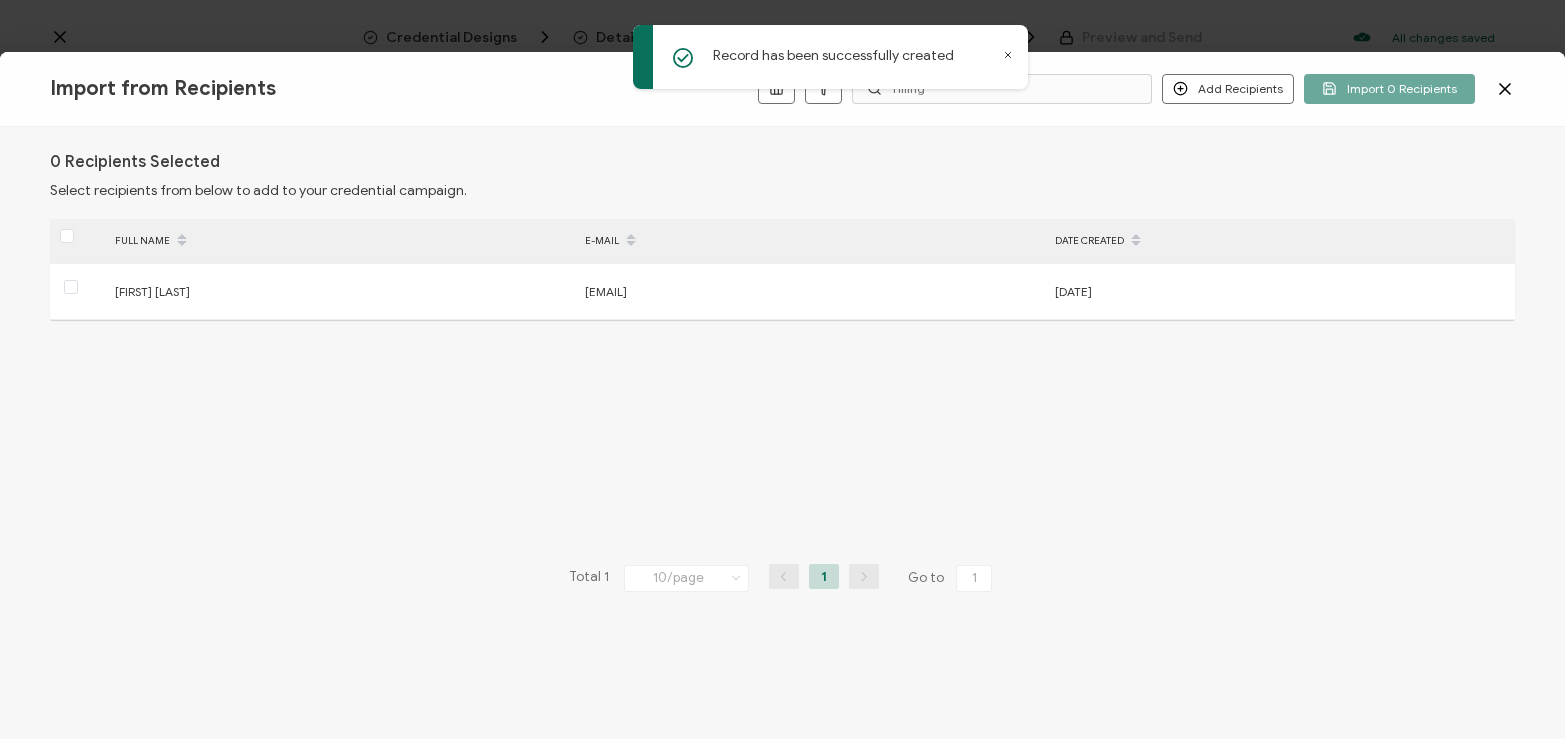click on "E-MAIL" at bounding box center [810, 241] 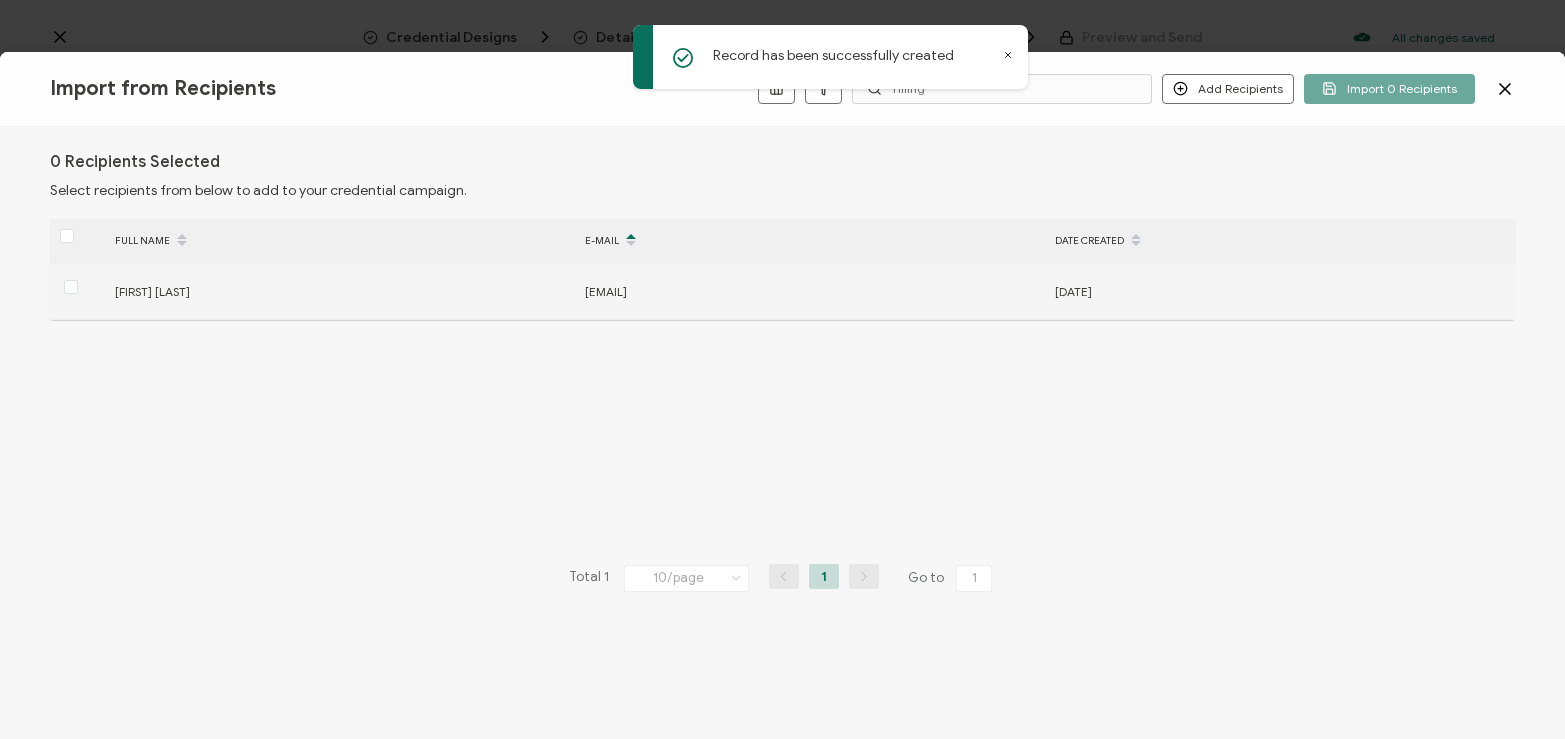 click on "[FIRST] [LAST]" at bounding box center (152, 291) 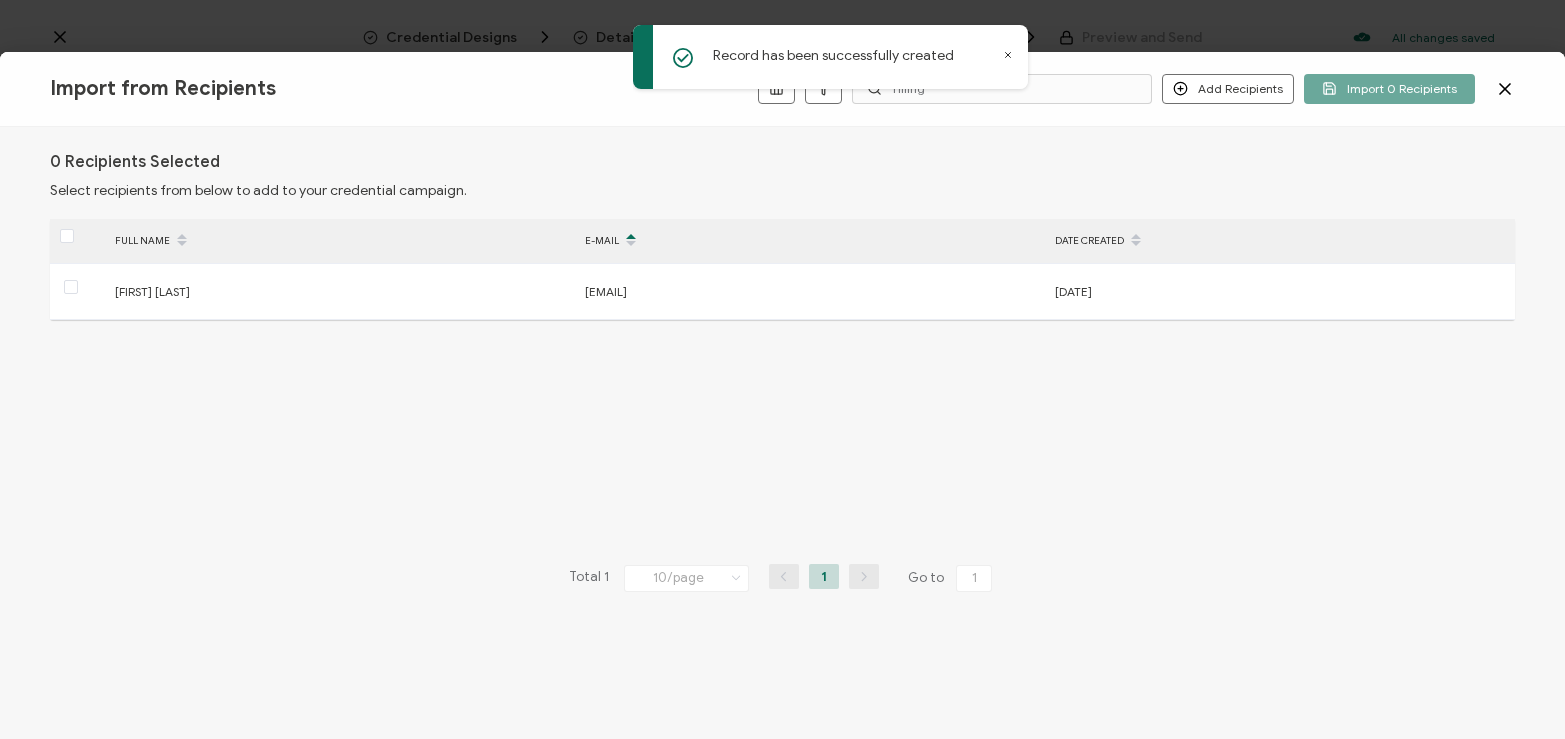 click 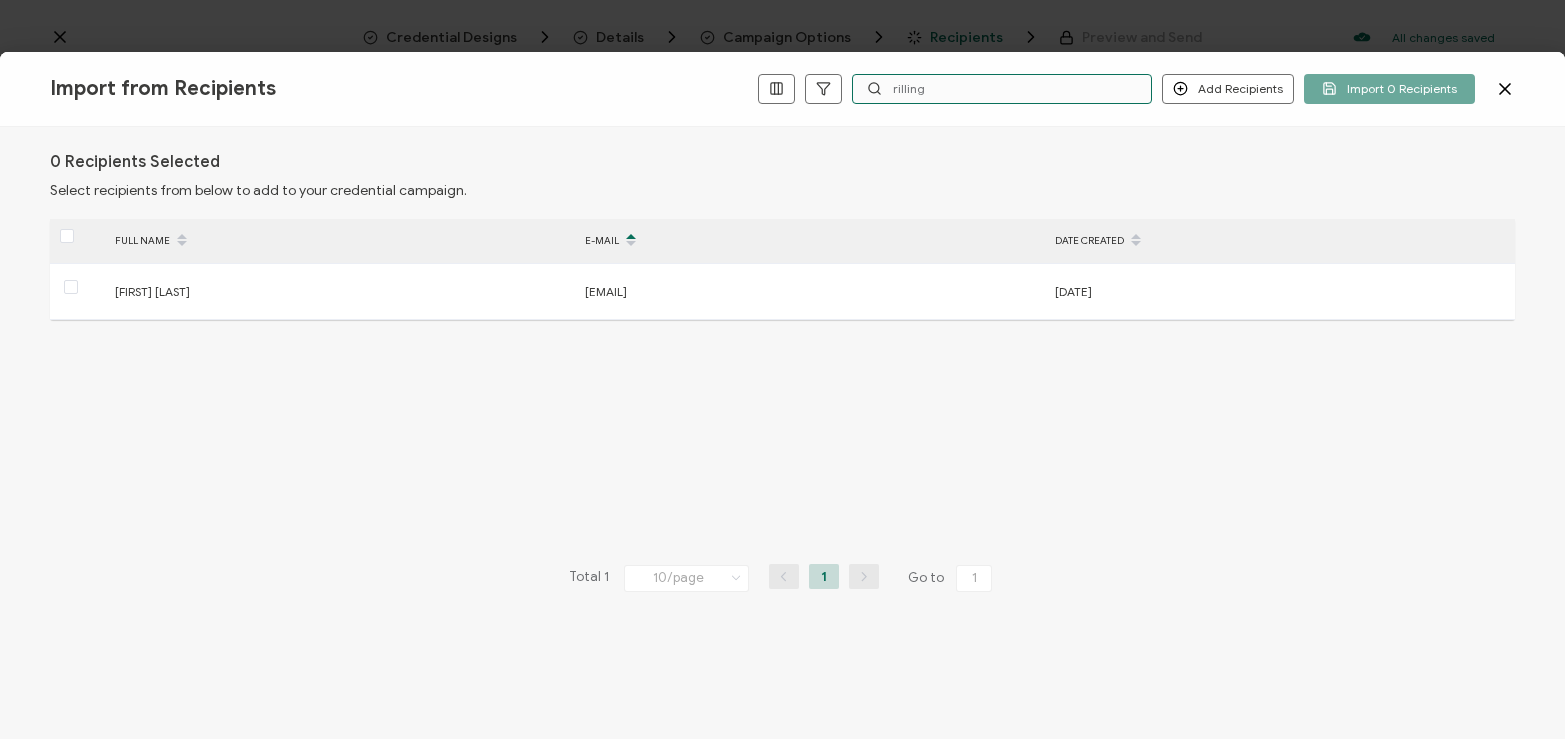 click on "rilling" at bounding box center [1002, 89] 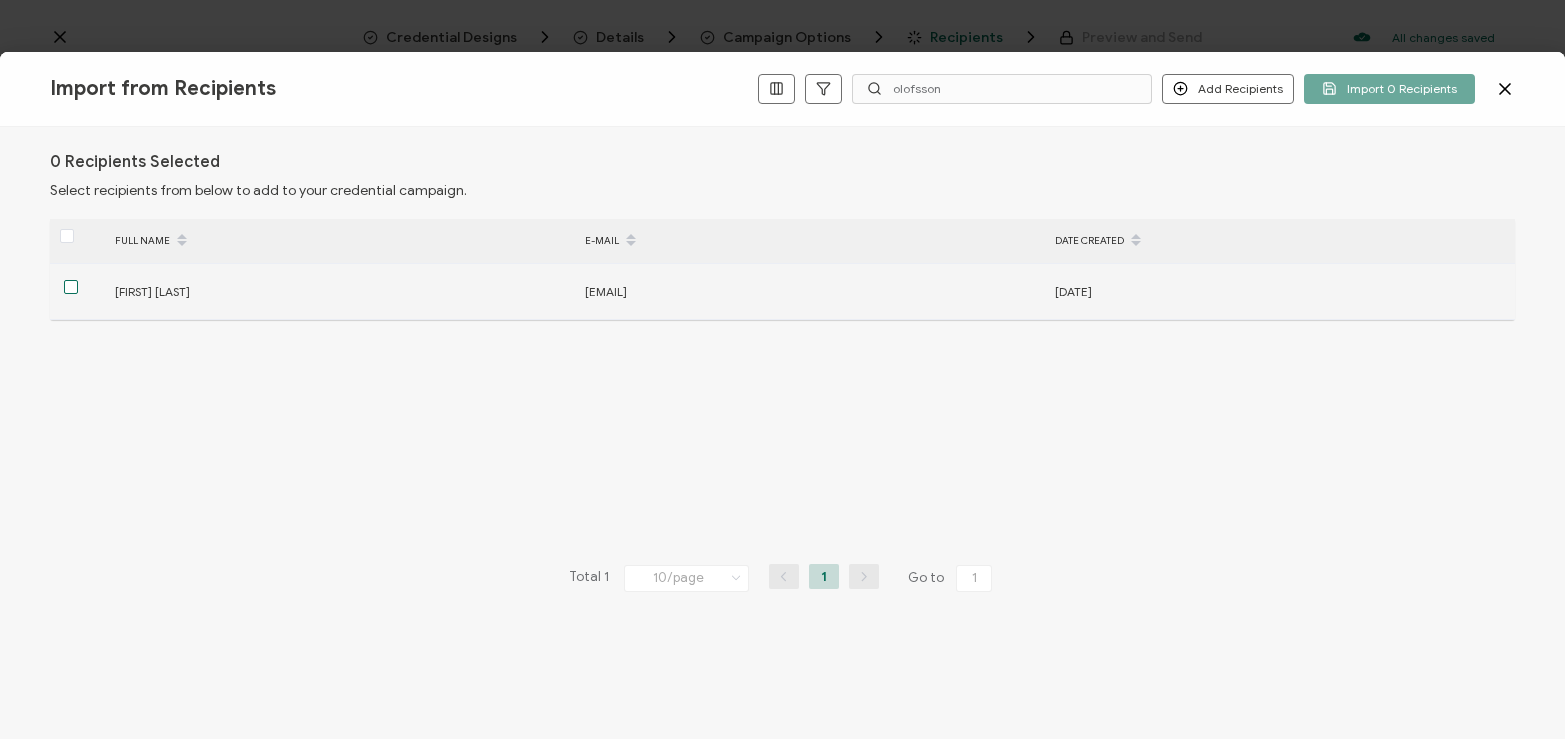 click at bounding box center [71, 287] 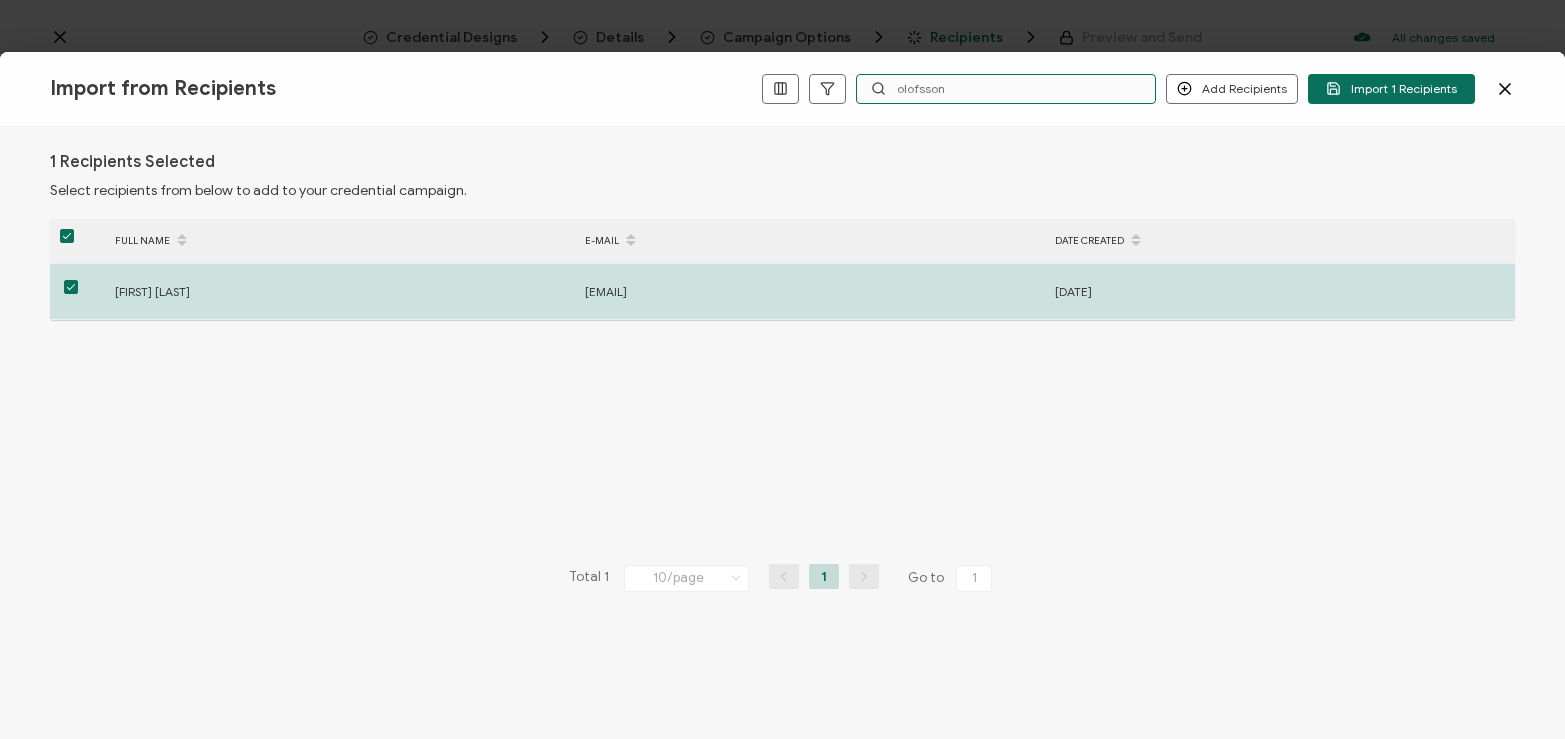 click on "olofsson" at bounding box center [1006, 89] 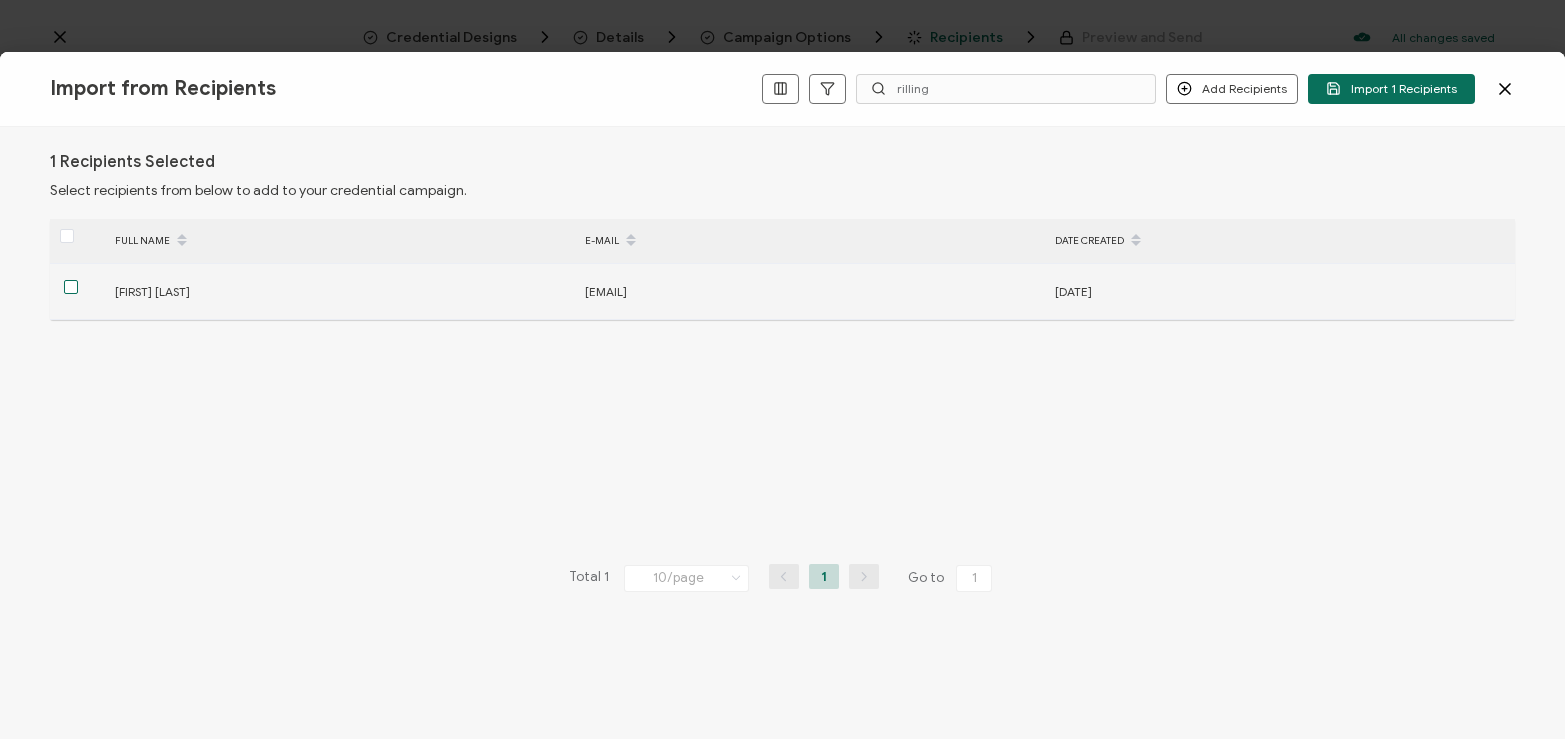 click at bounding box center (71, 287) 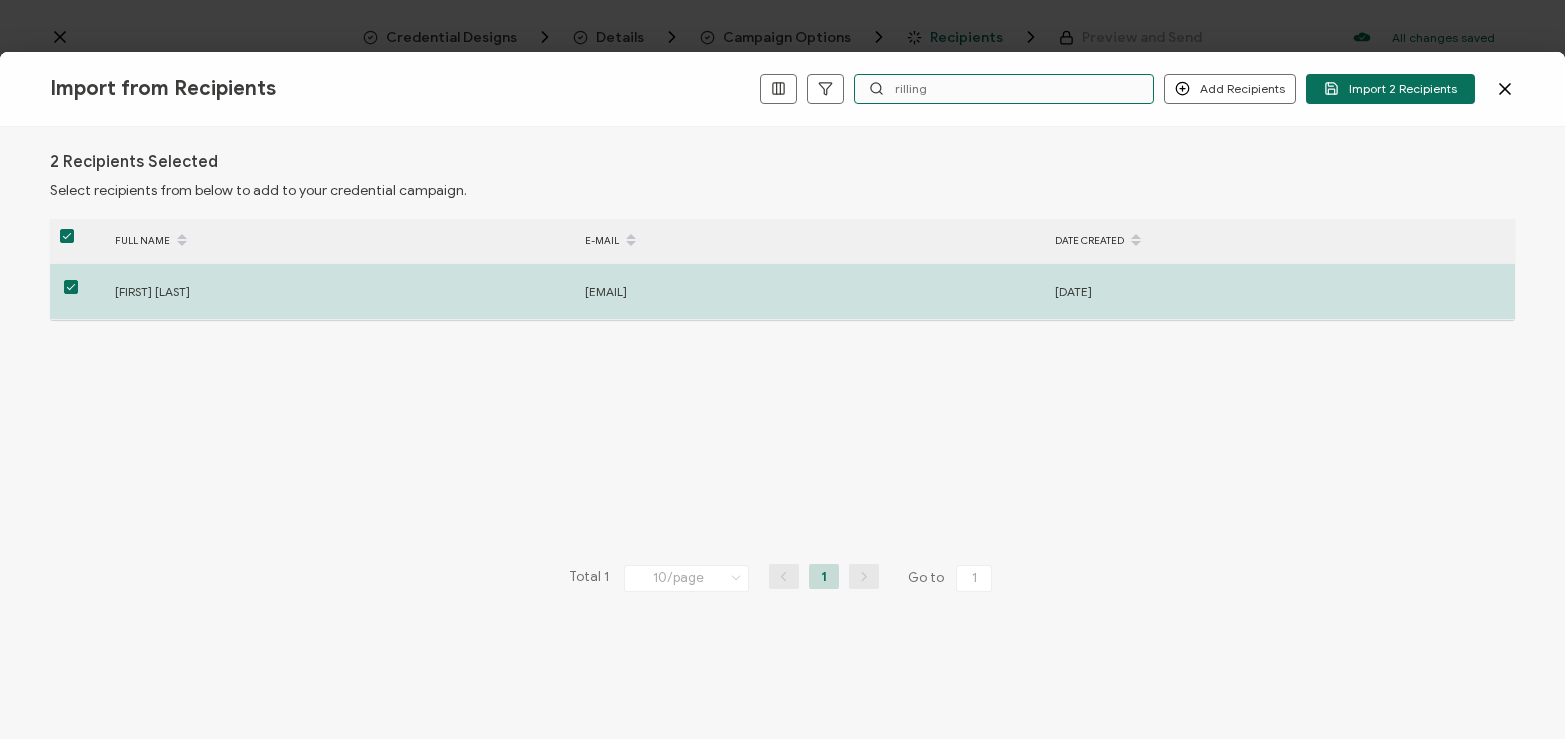 click on "rilling" at bounding box center (1004, 89) 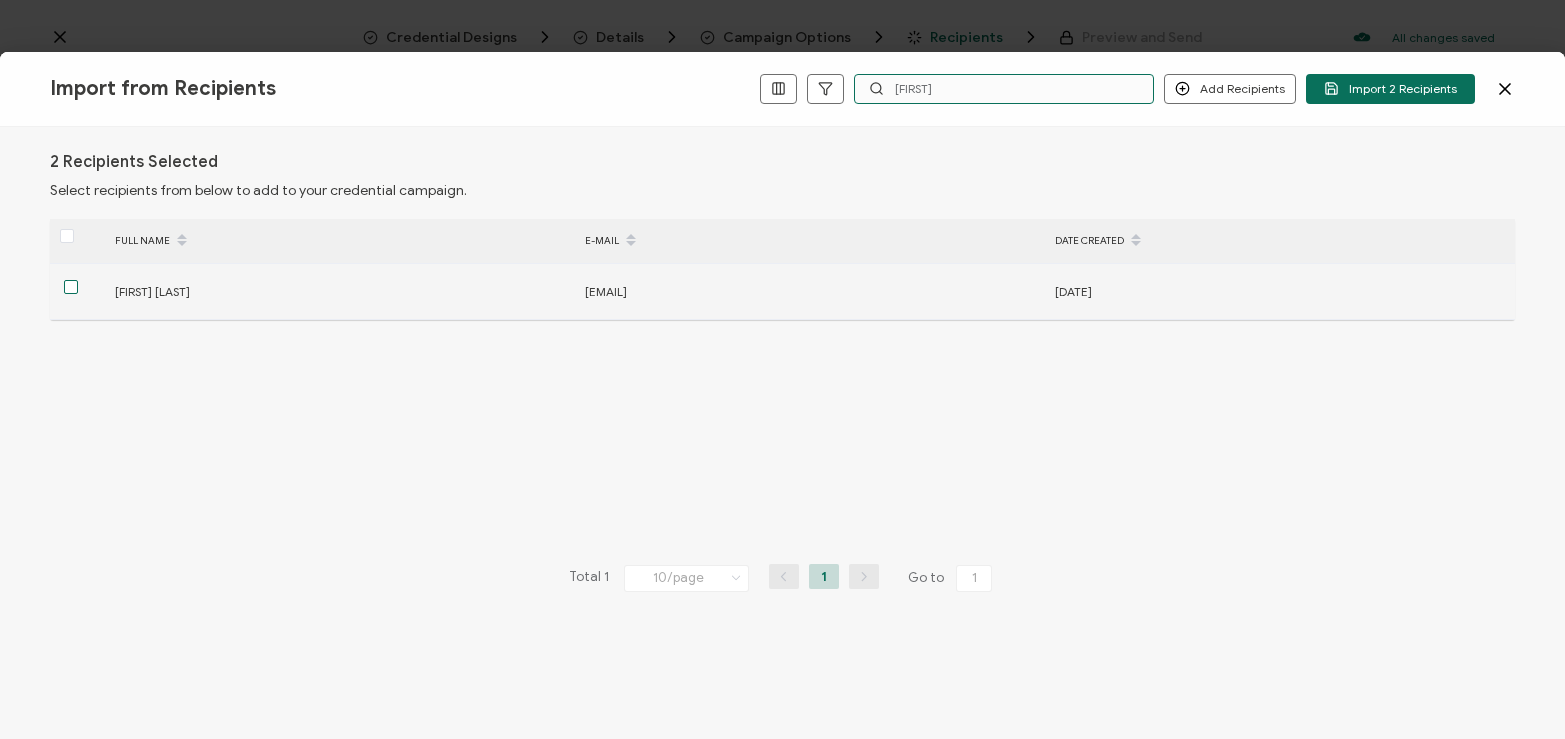 type on "[FIRST]" 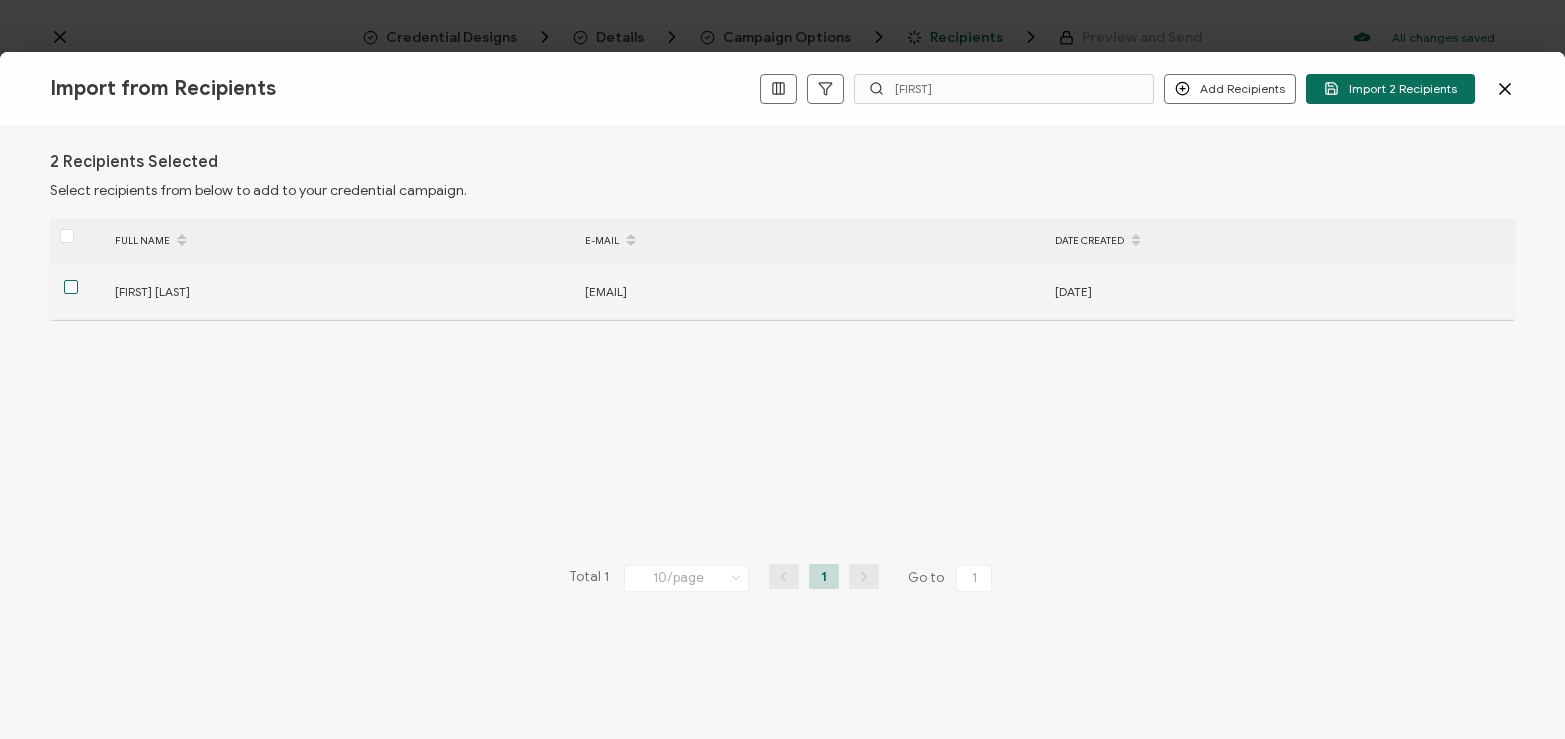 click at bounding box center (71, 287) 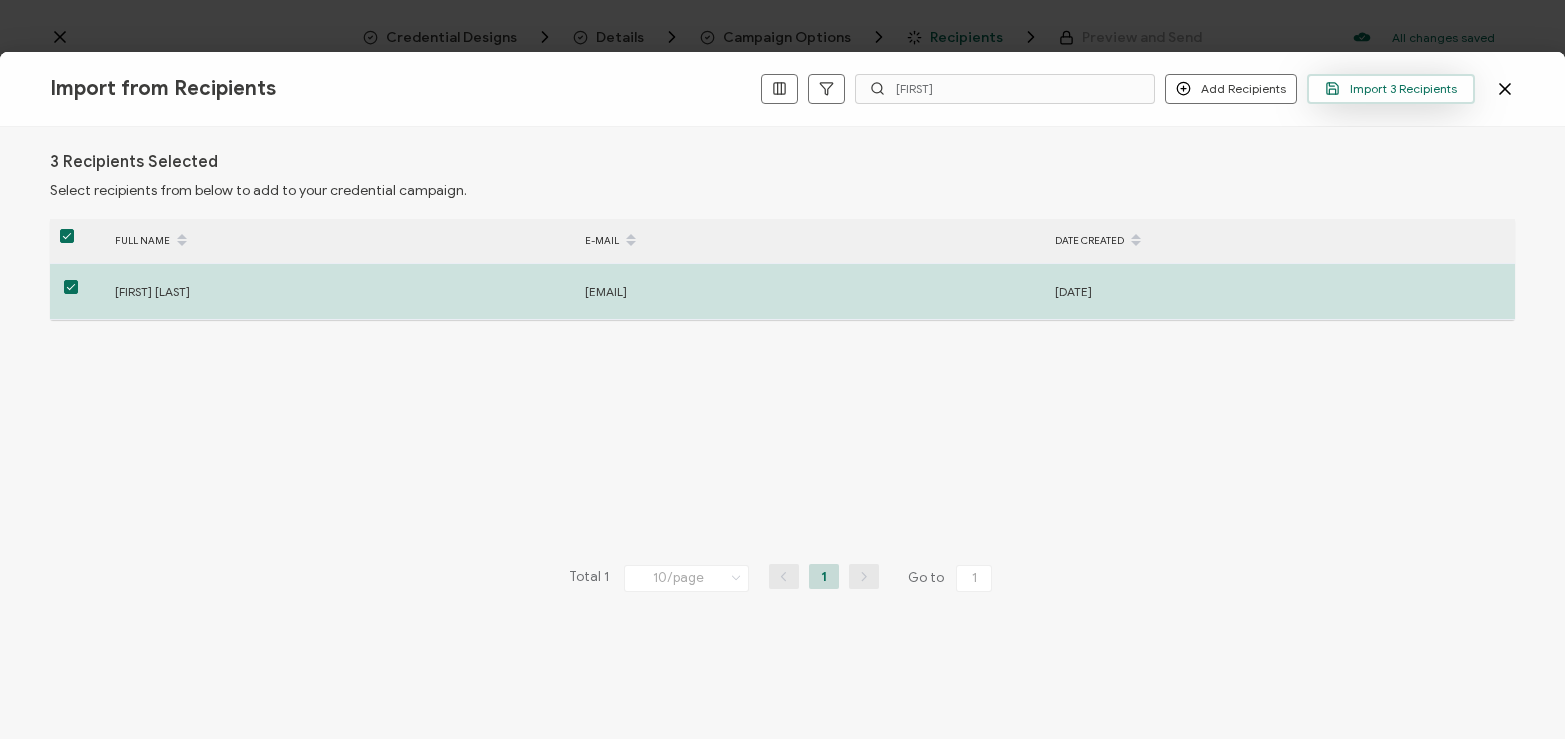 click on "Import 3 Recipients" at bounding box center (1391, 88) 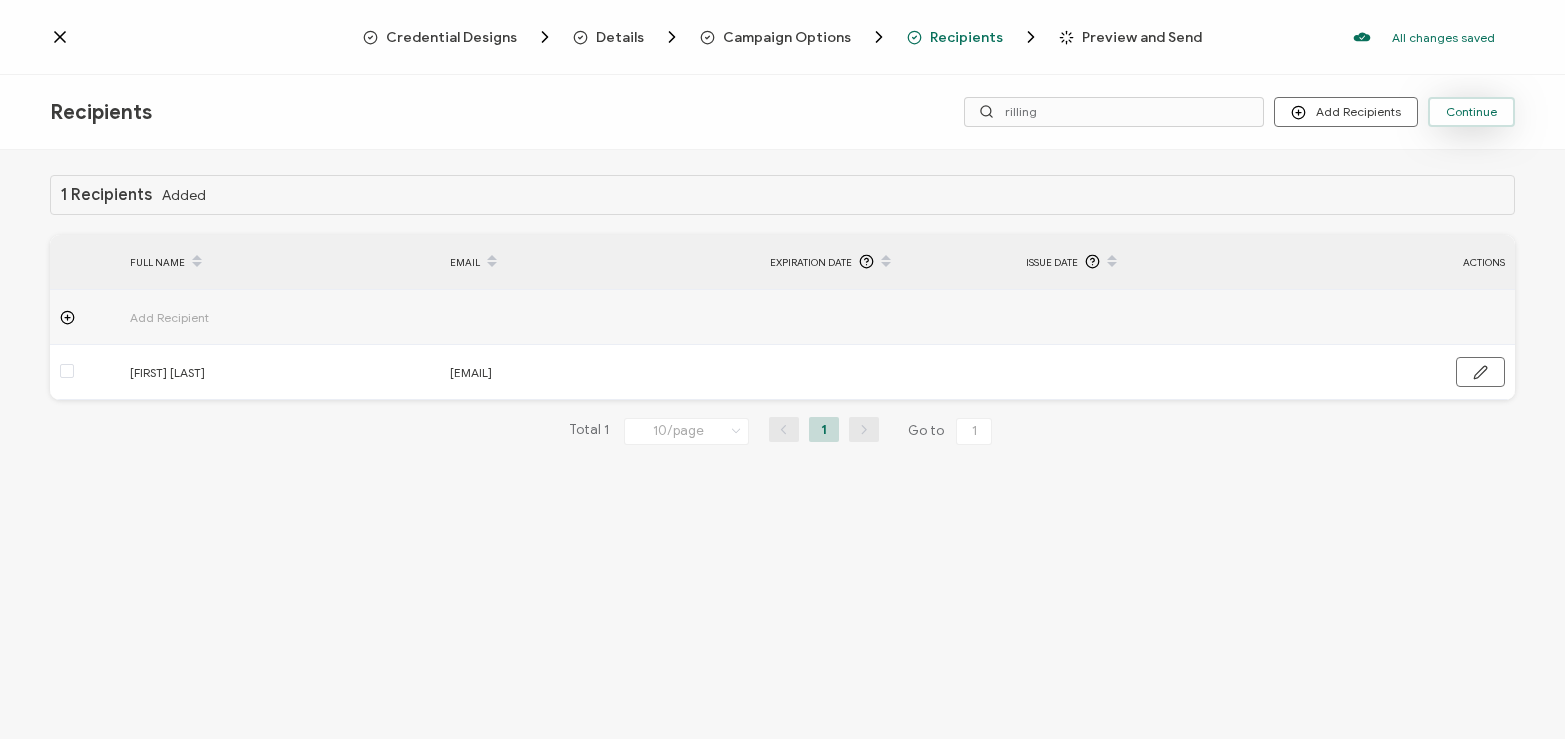 click on "Continue" at bounding box center (1471, 112) 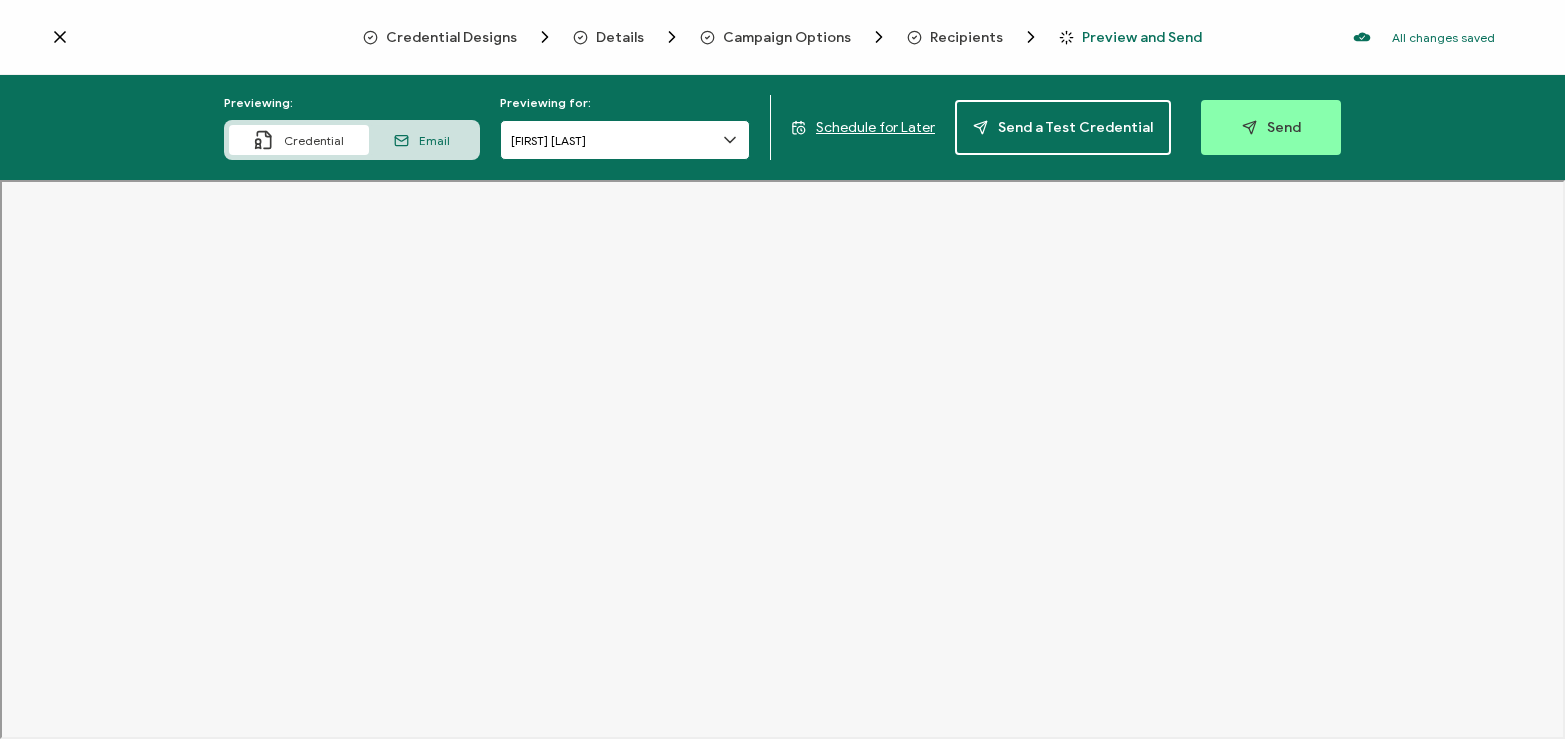 click on "[FIRST] [LAST]" at bounding box center (625, 140) 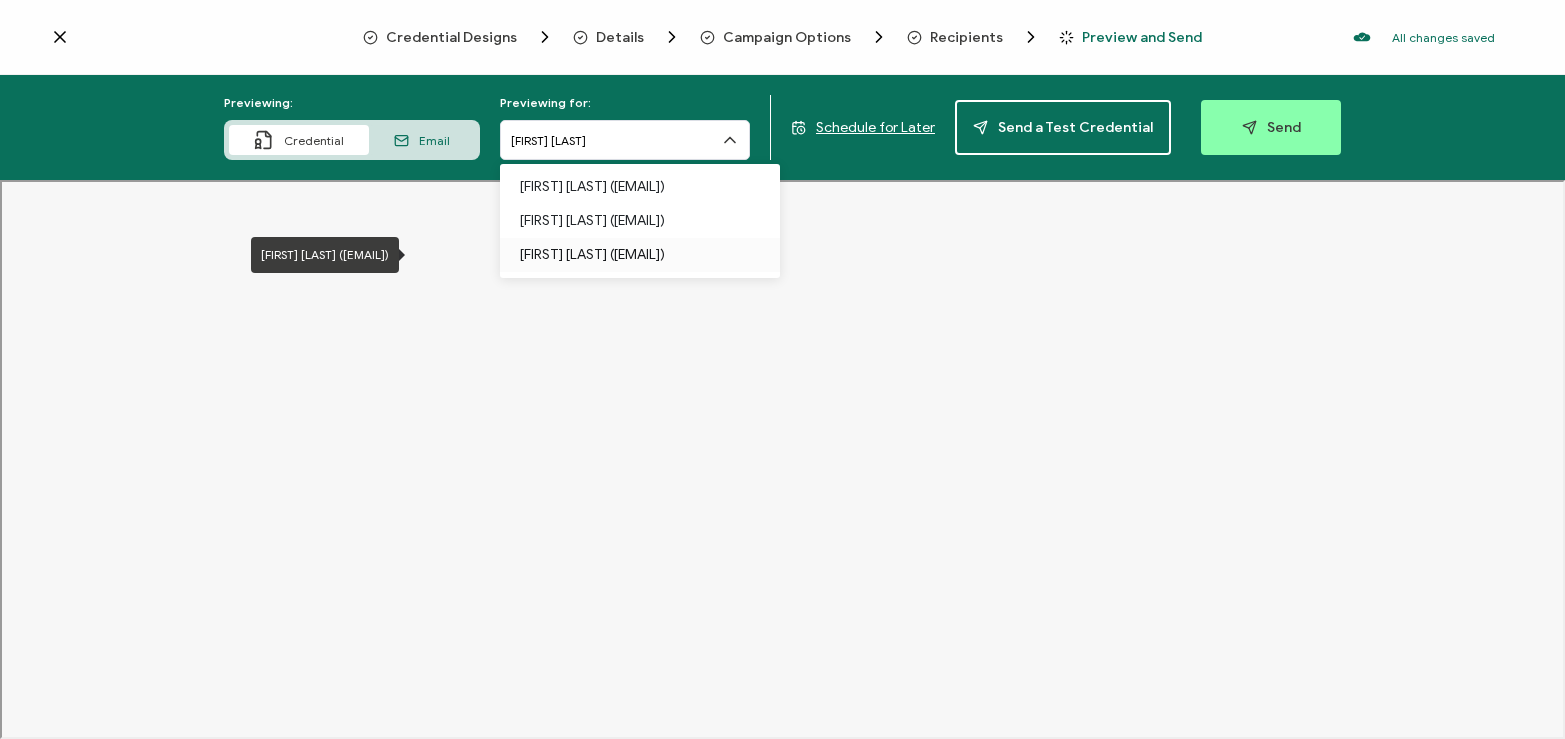 click on "[FIRST] [LAST] ([EMAIL])" at bounding box center (640, 255) 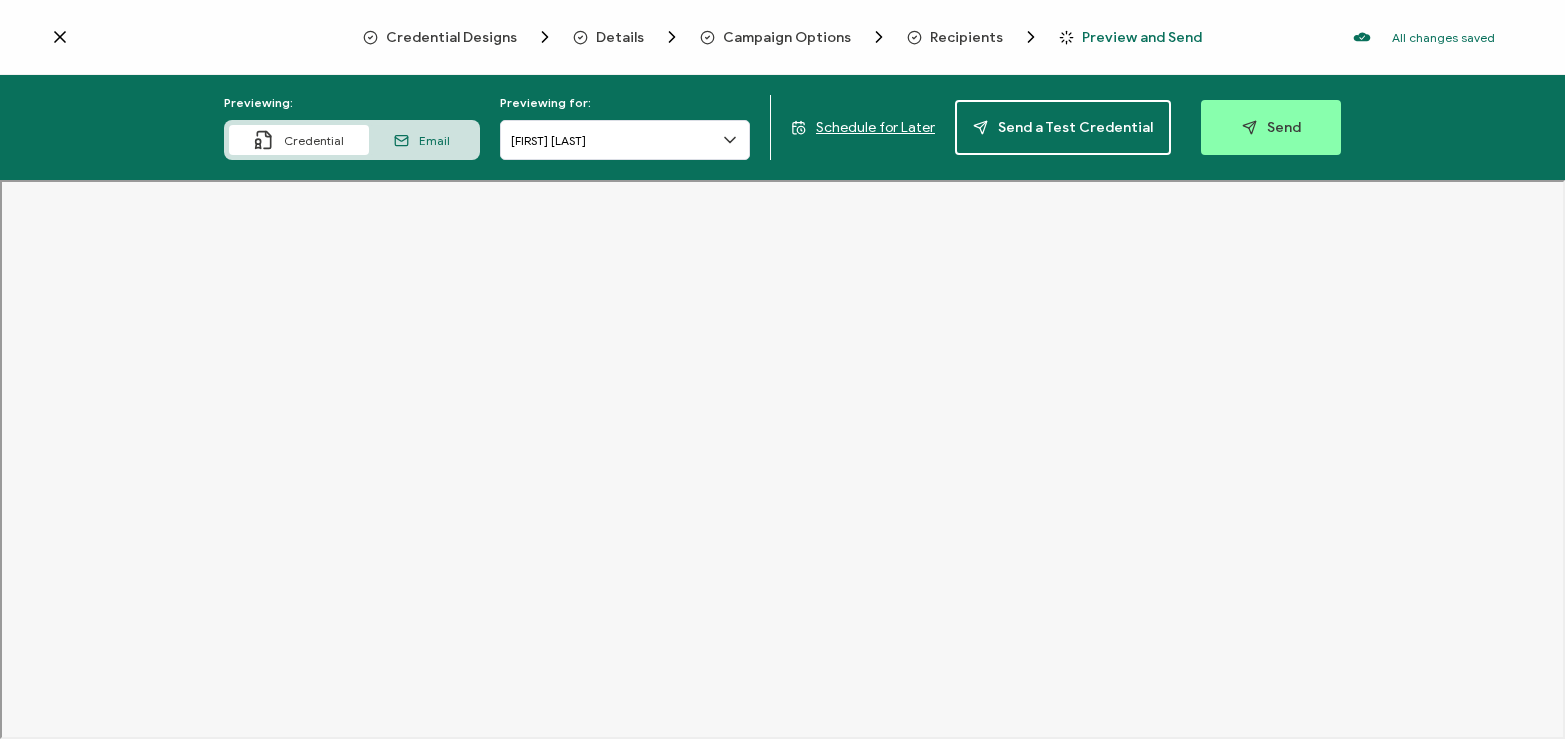 click on "Email" at bounding box center (434, 140) 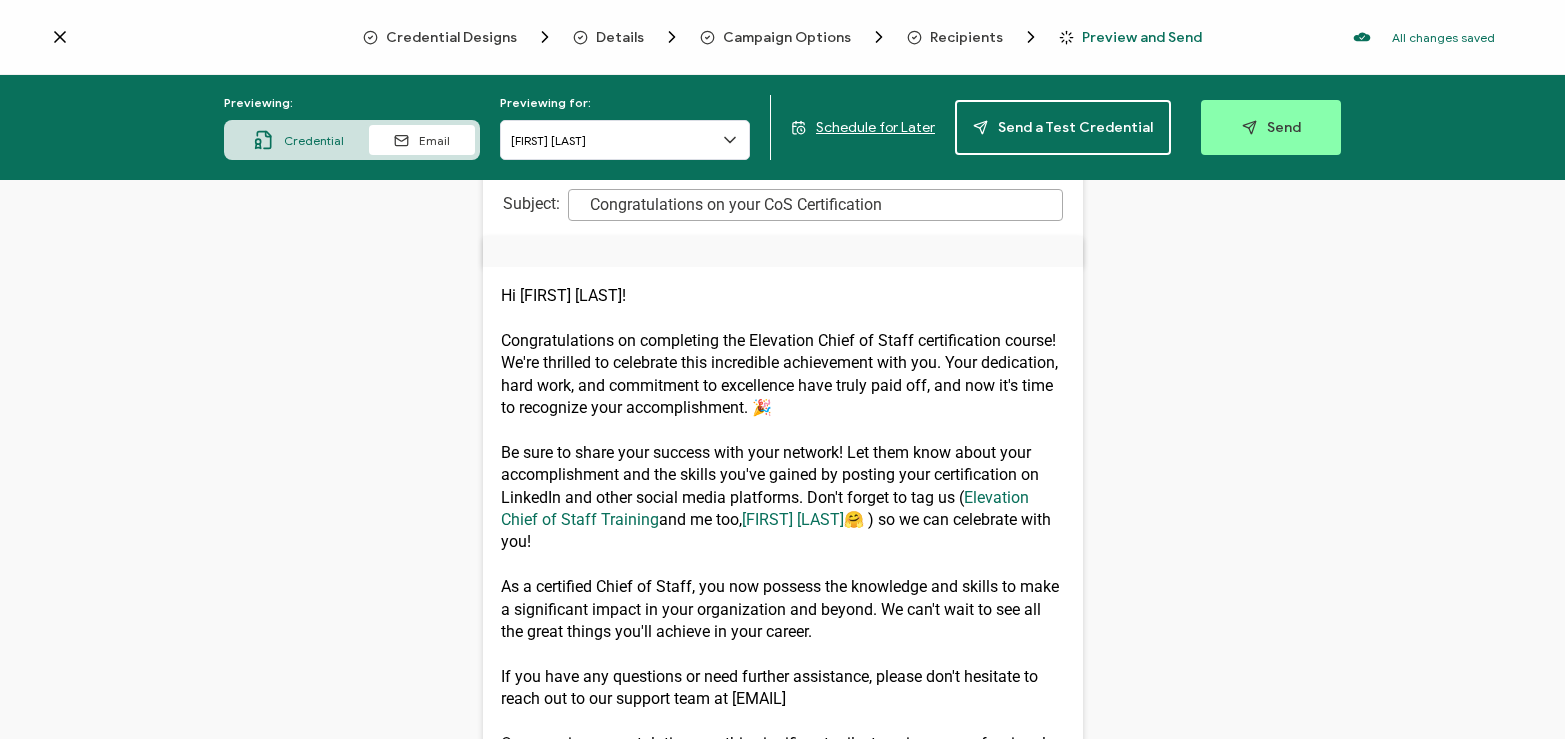 scroll, scrollTop: 0, scrollLeft: 0, axis: both 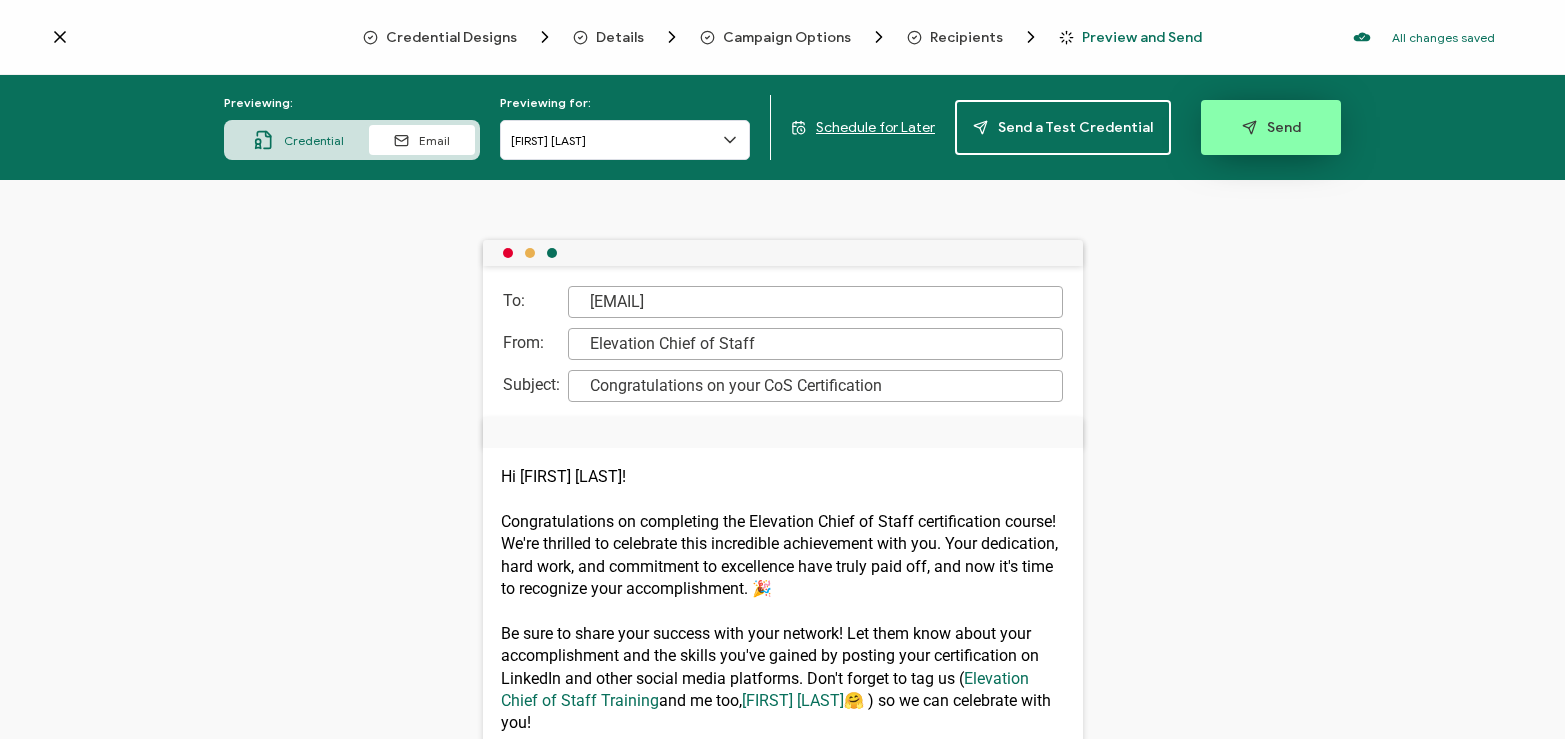click on "Send" at bounding box center [1271, 127] 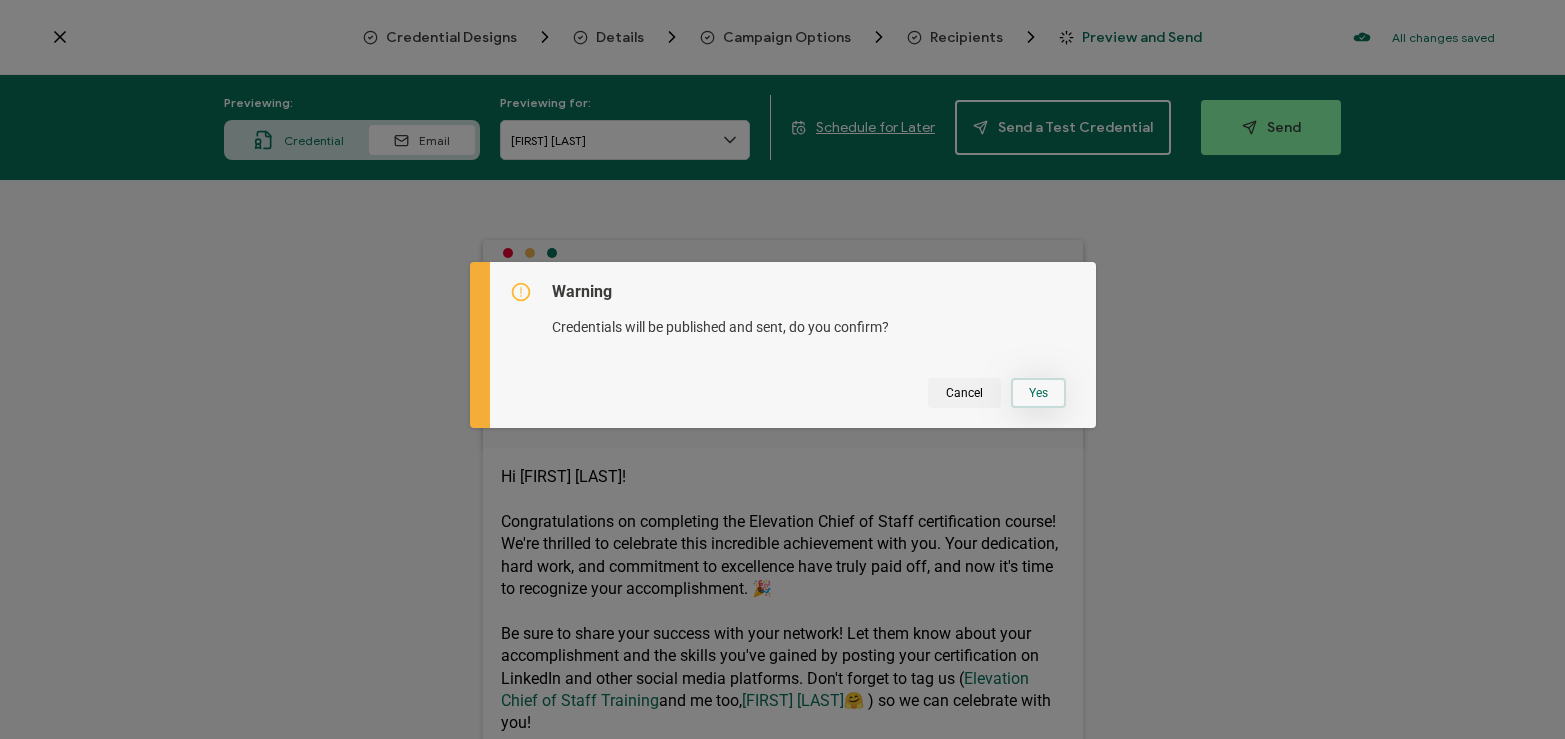 click on "Yes" at bounding box center [1038, 393] 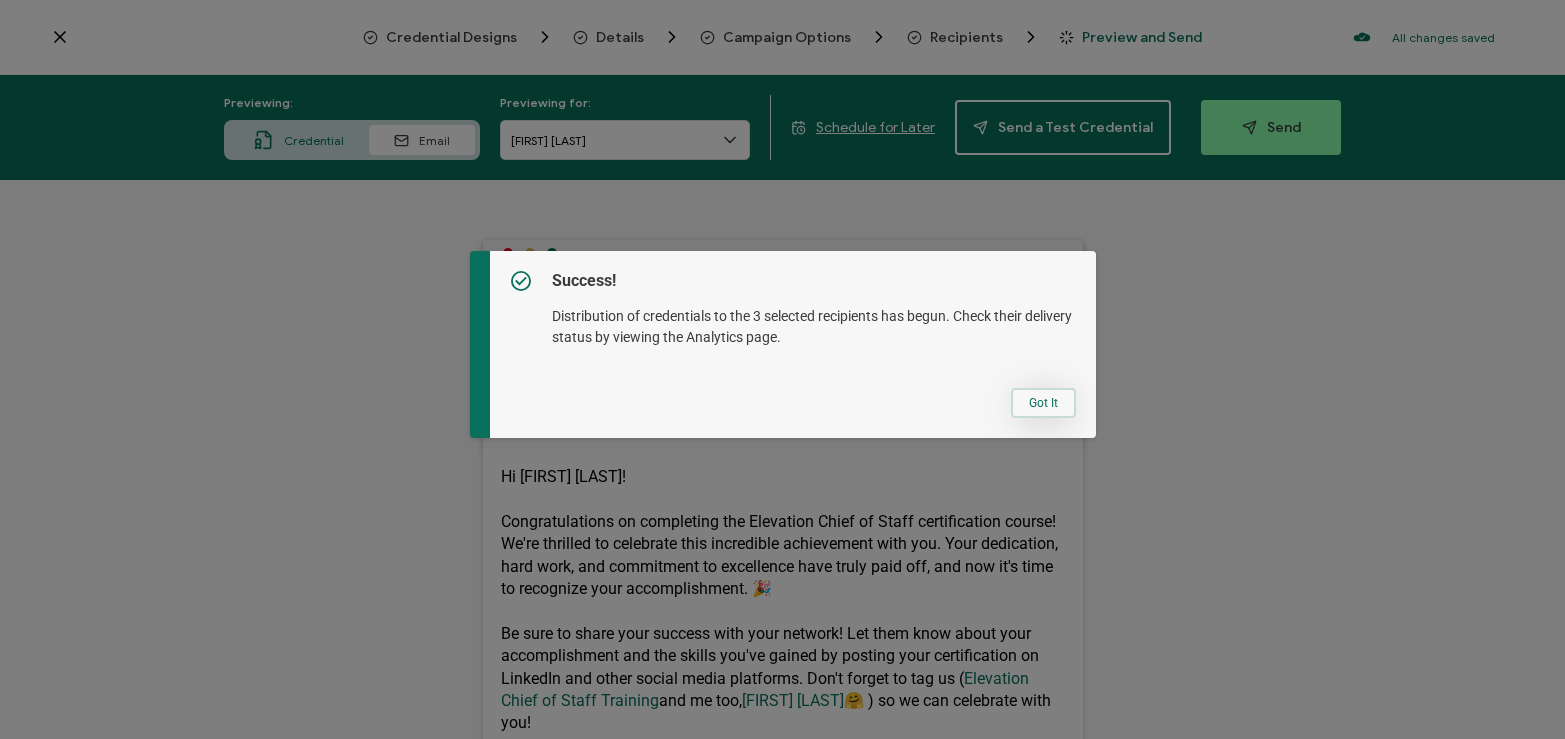 click on "Got It" at bounding box center [1043, 403] 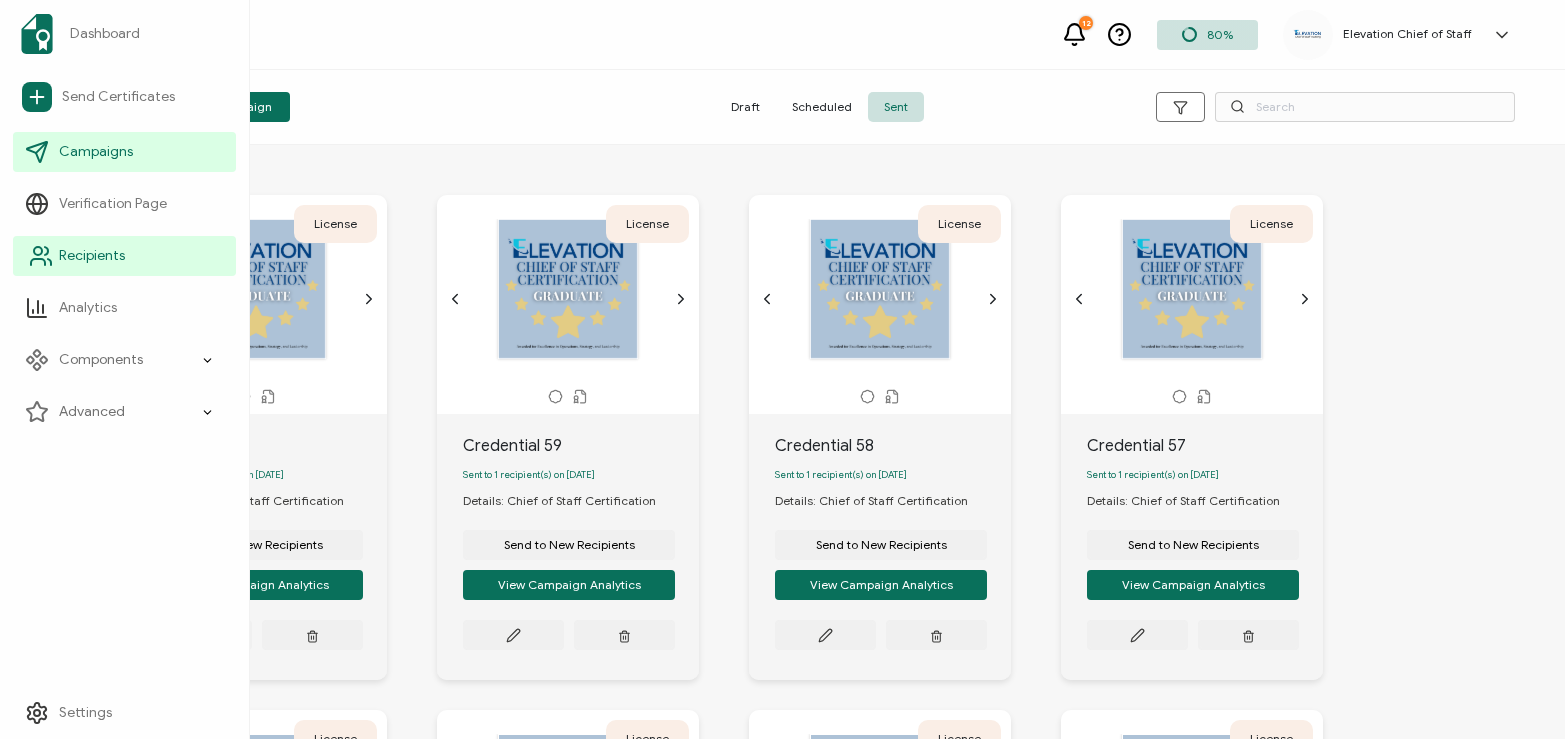 click on "Recipients" at bounding box center (92, 256) 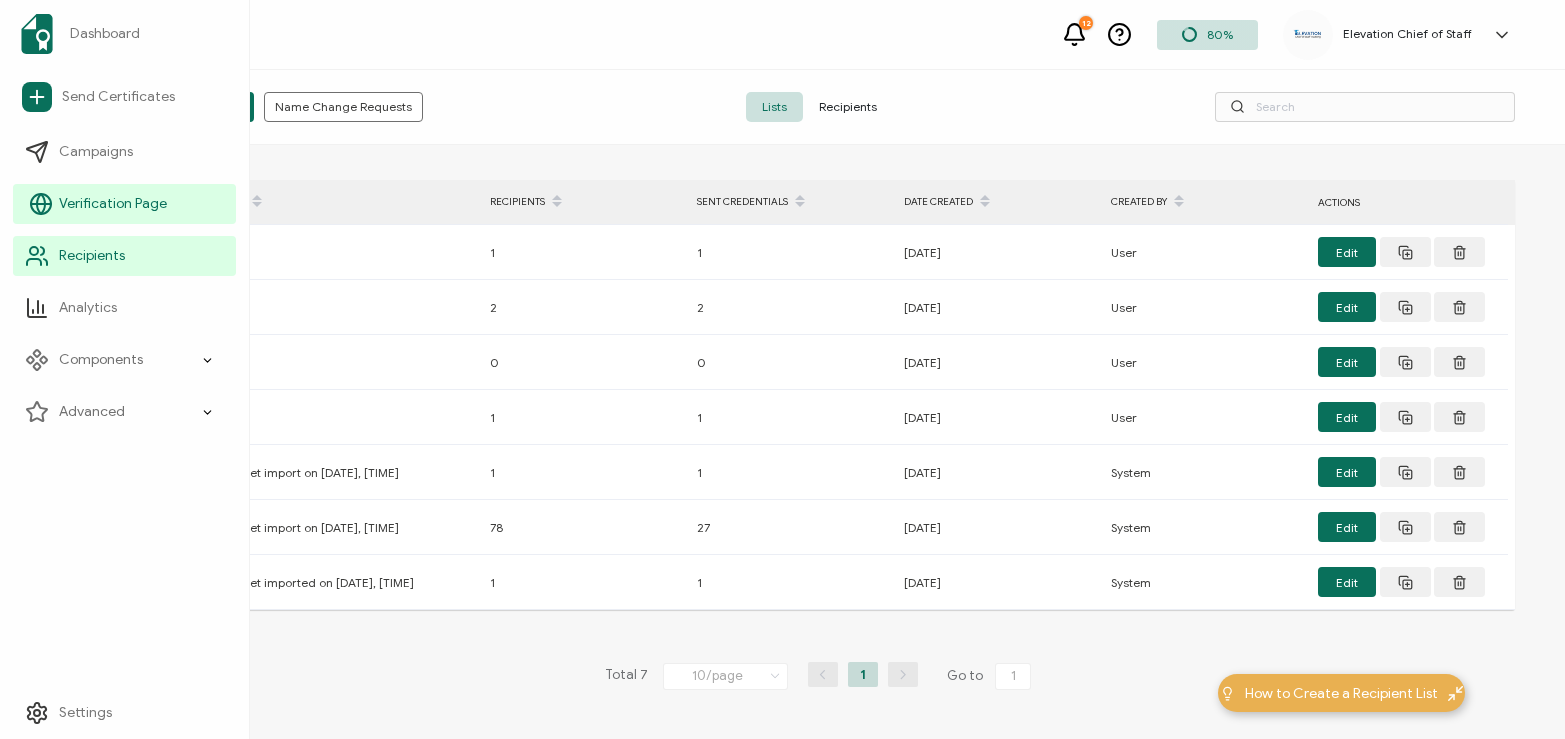 click on "Verification Page" at bounding box center [113, 204] 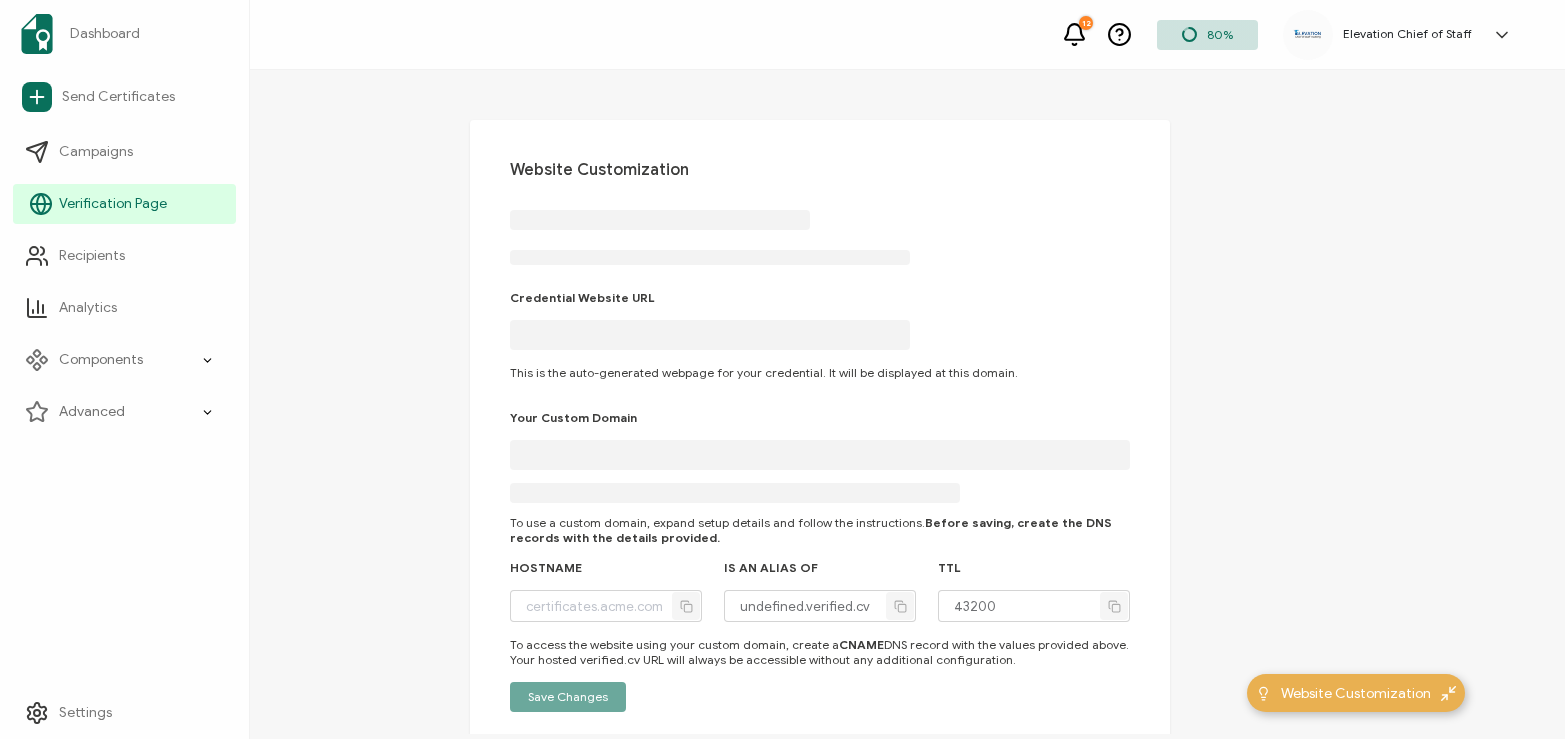 type on "elevation-chief-of-staff.verified.cv" 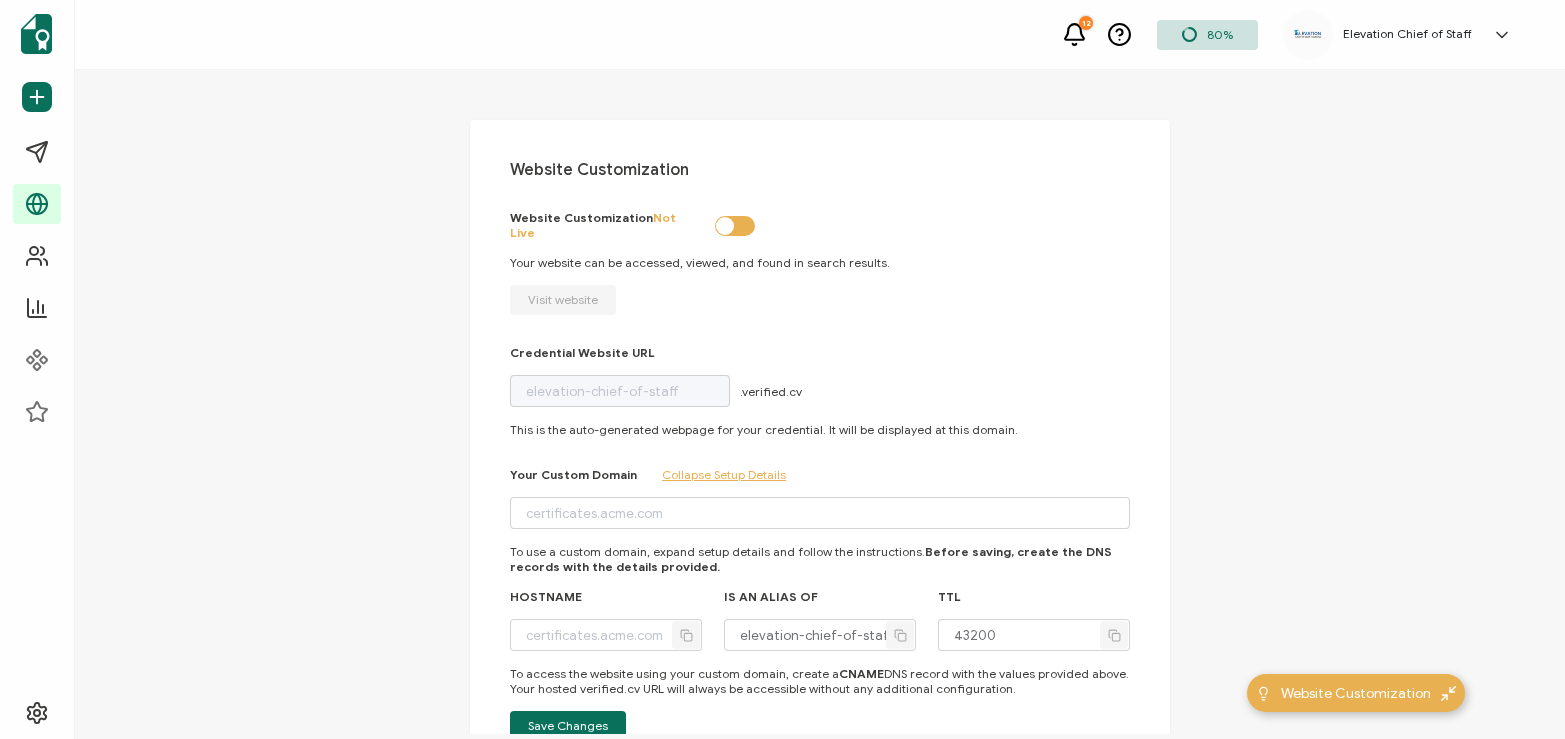 click at bounding box center (715, 229) 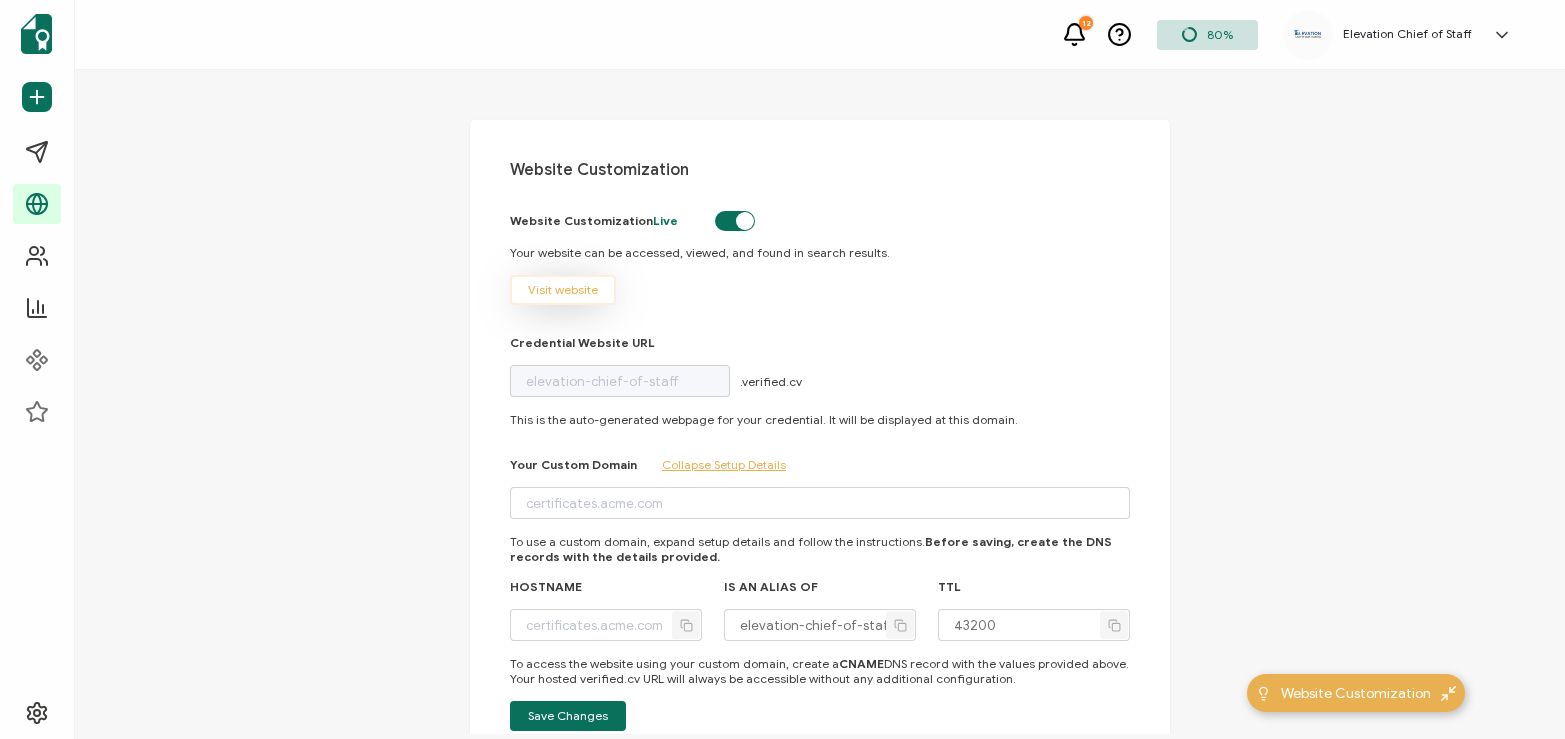 click on "Visit website" at bounding box center (563, 290) 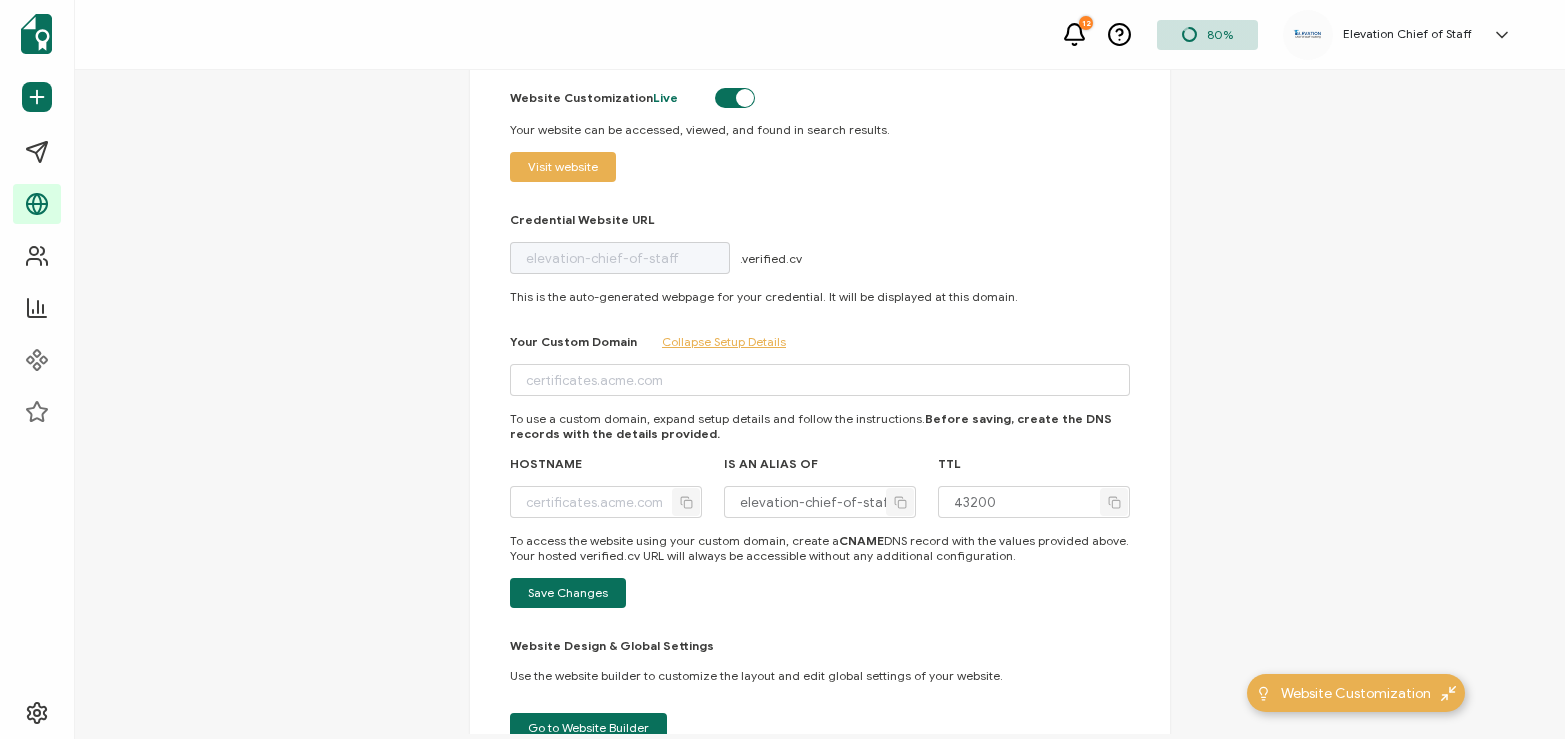 scroll, scrollTop: 222, scrollLeft: 0, axis: vertical 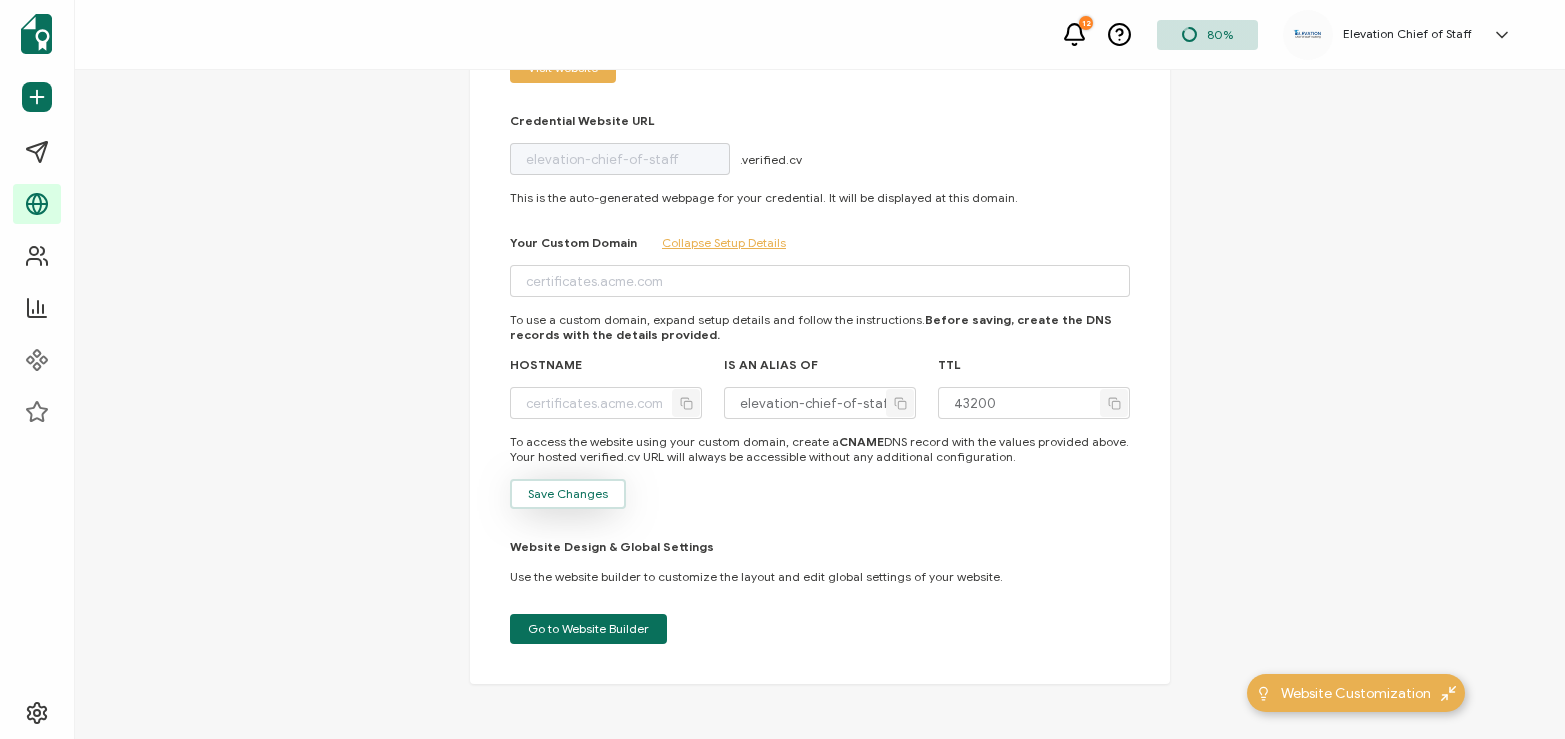 click on "Save Changes" at bounding box center (568, 494) 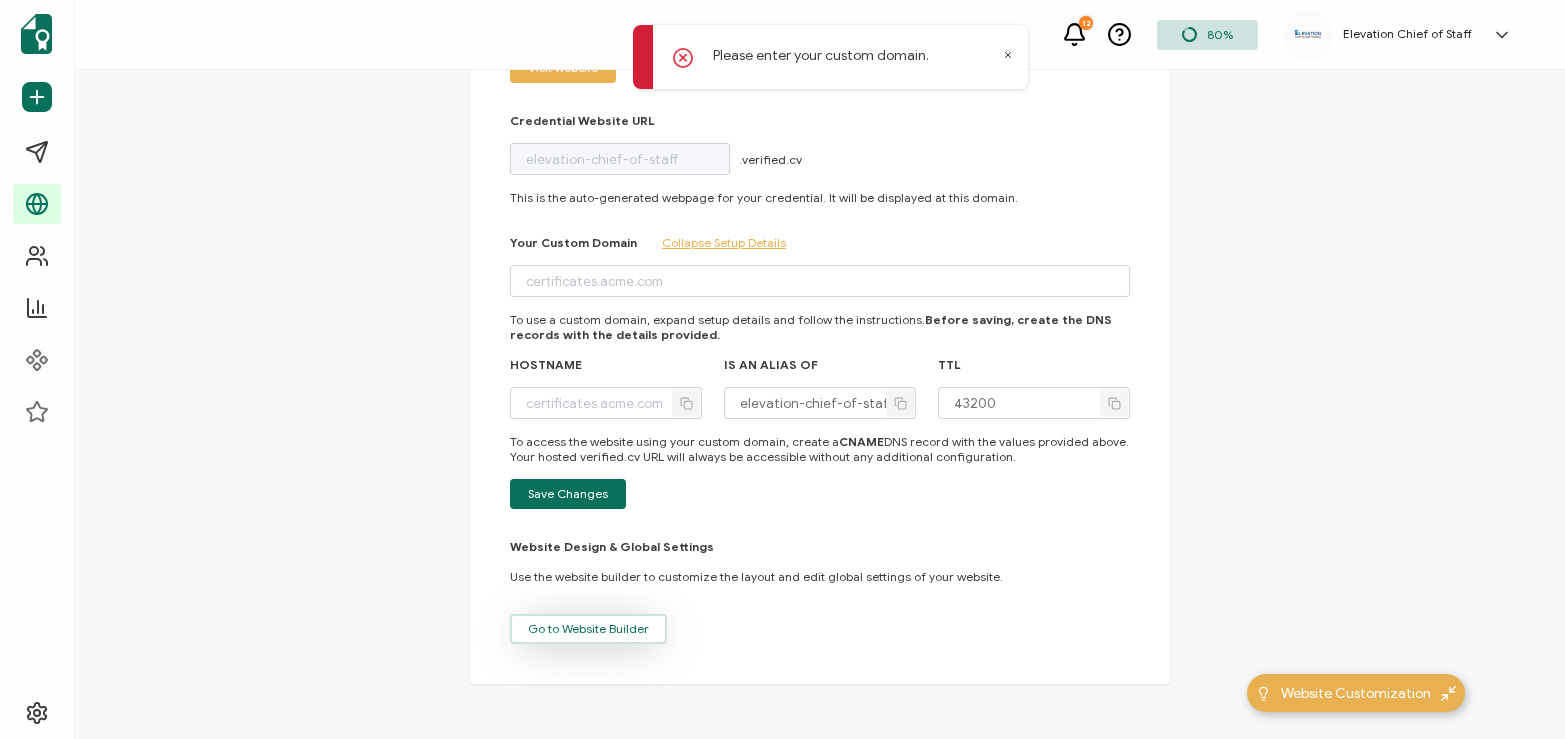 click on "Go to Website Builder" at bounding box center (588, 629) 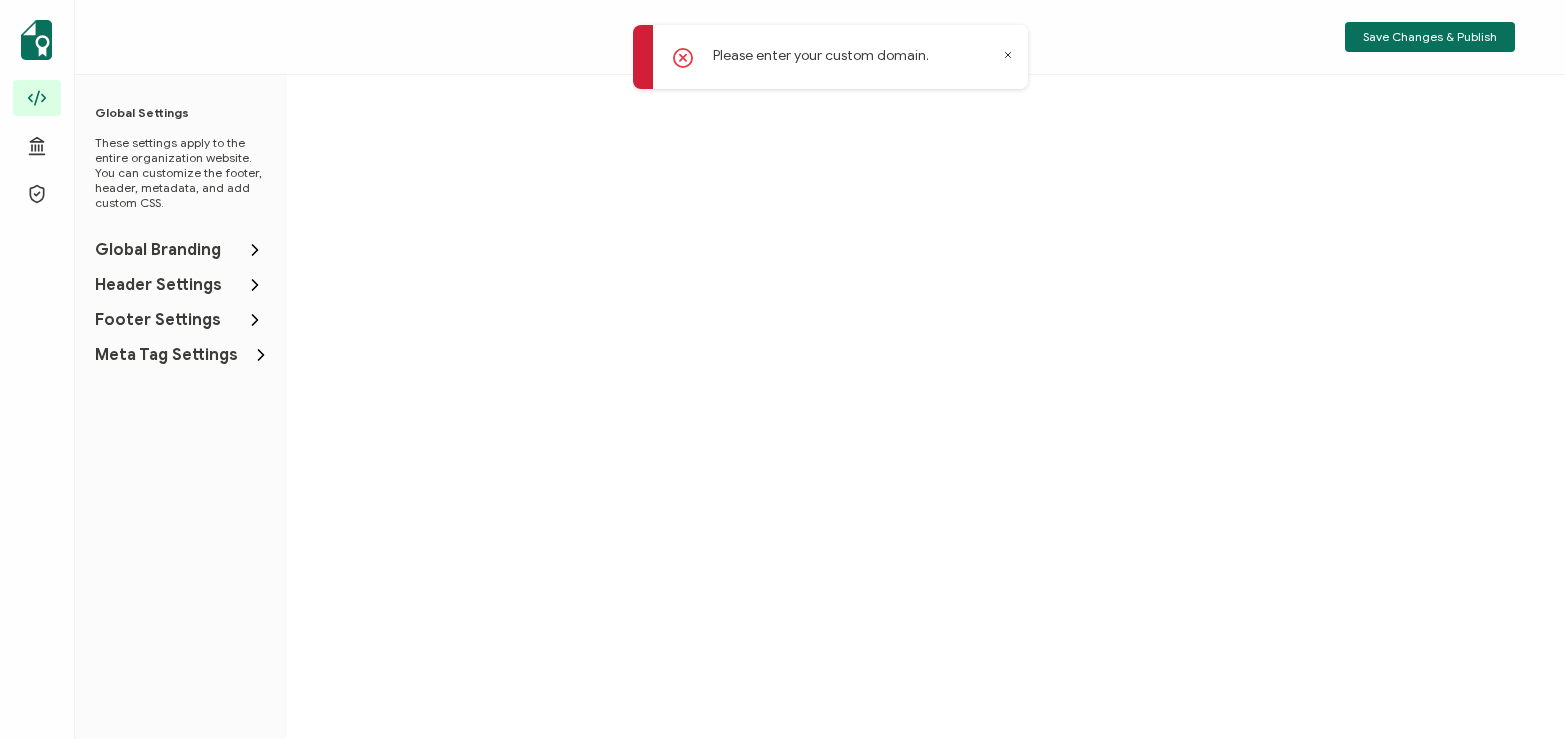 click 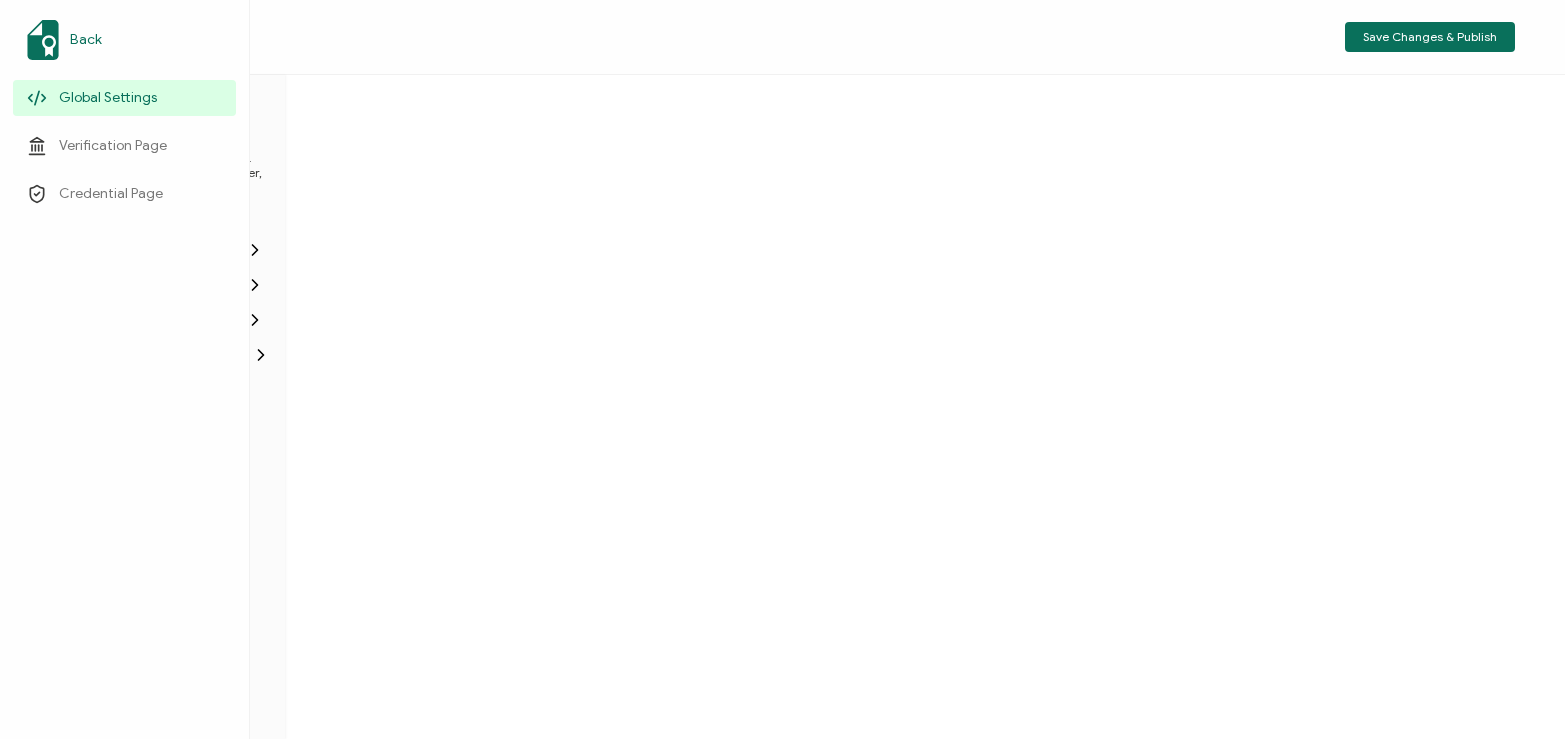 click at bounding box center (43, 40) 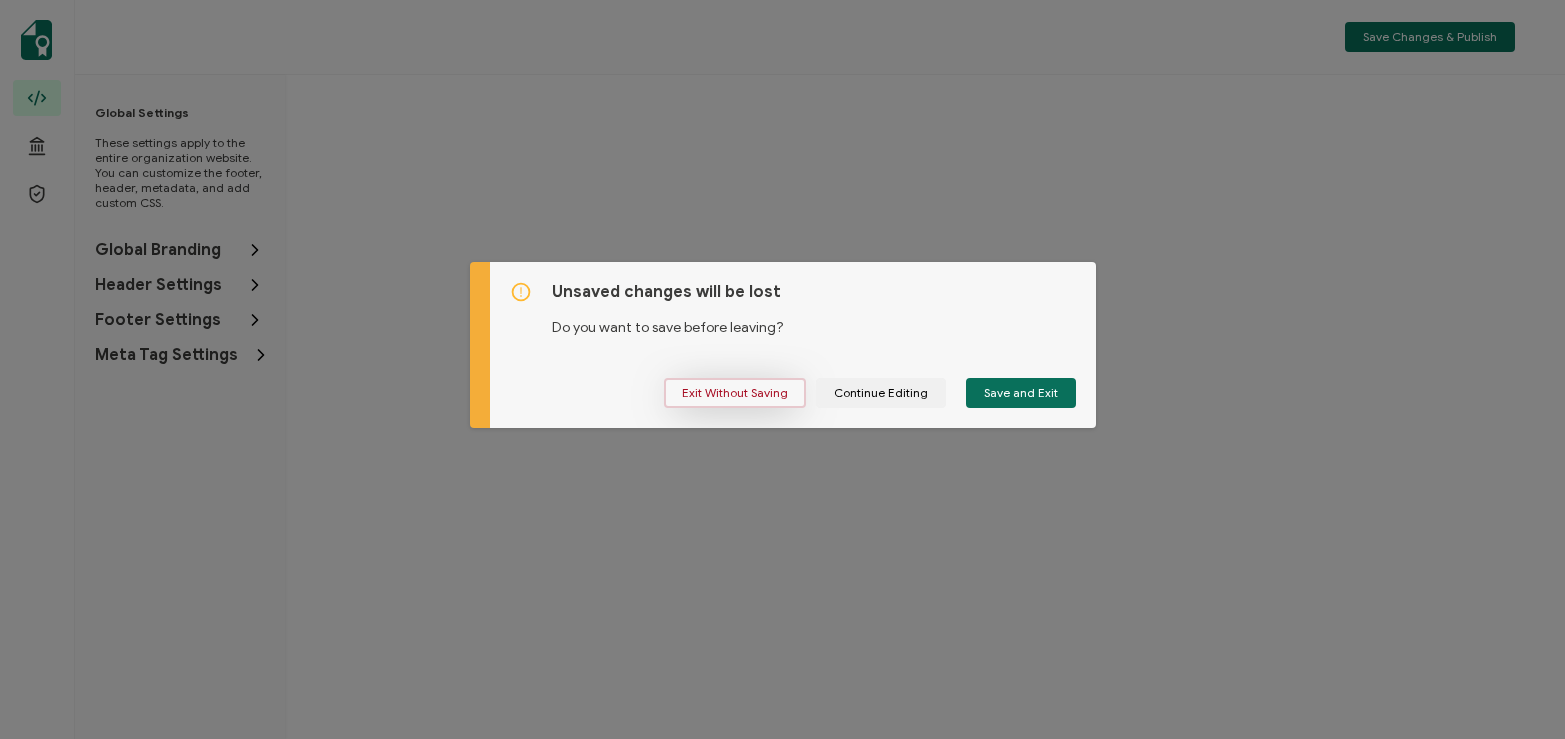 click on "Exit Without Saving" at bounding box center (735, 393) 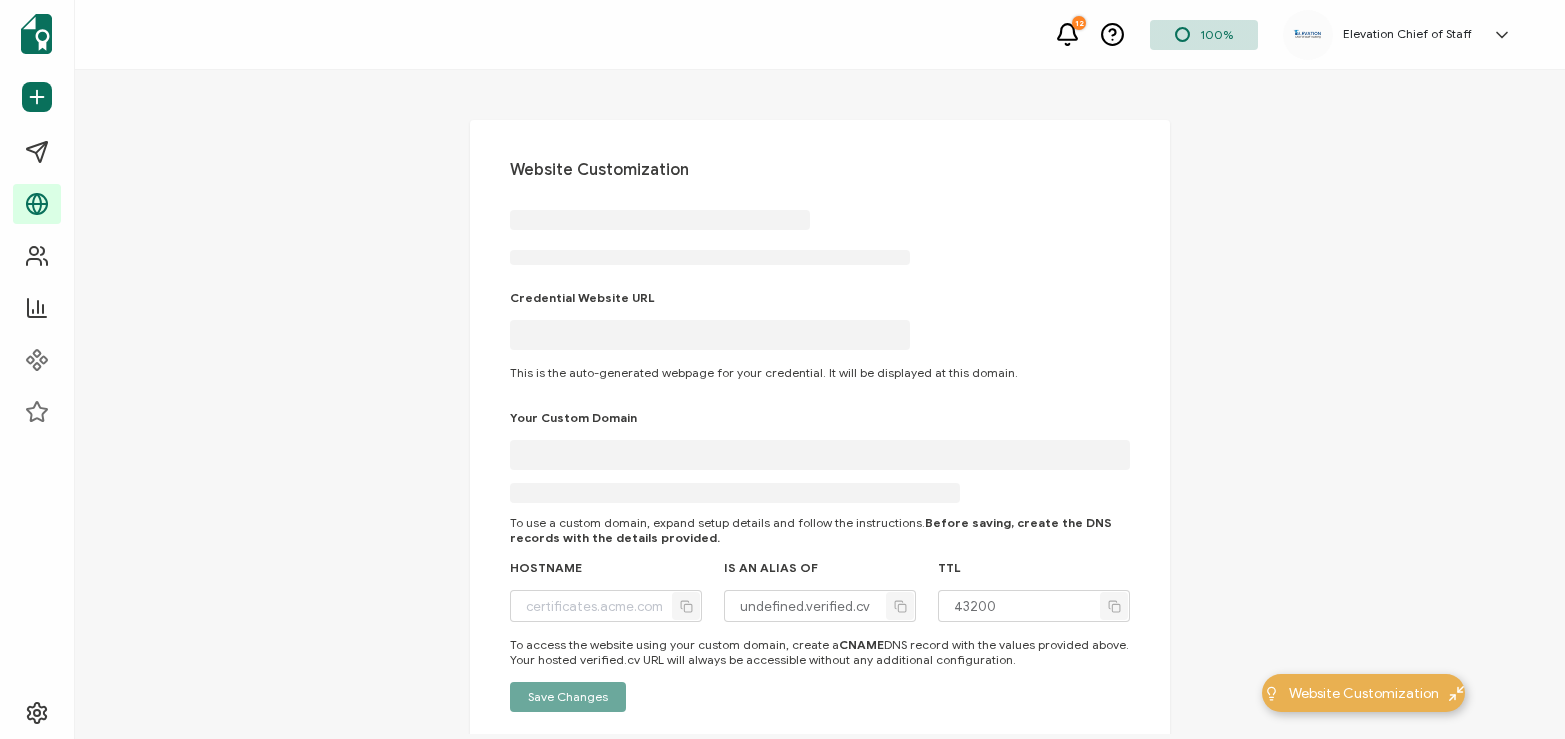type on "elevation-chief-of-staff.verified.cv" 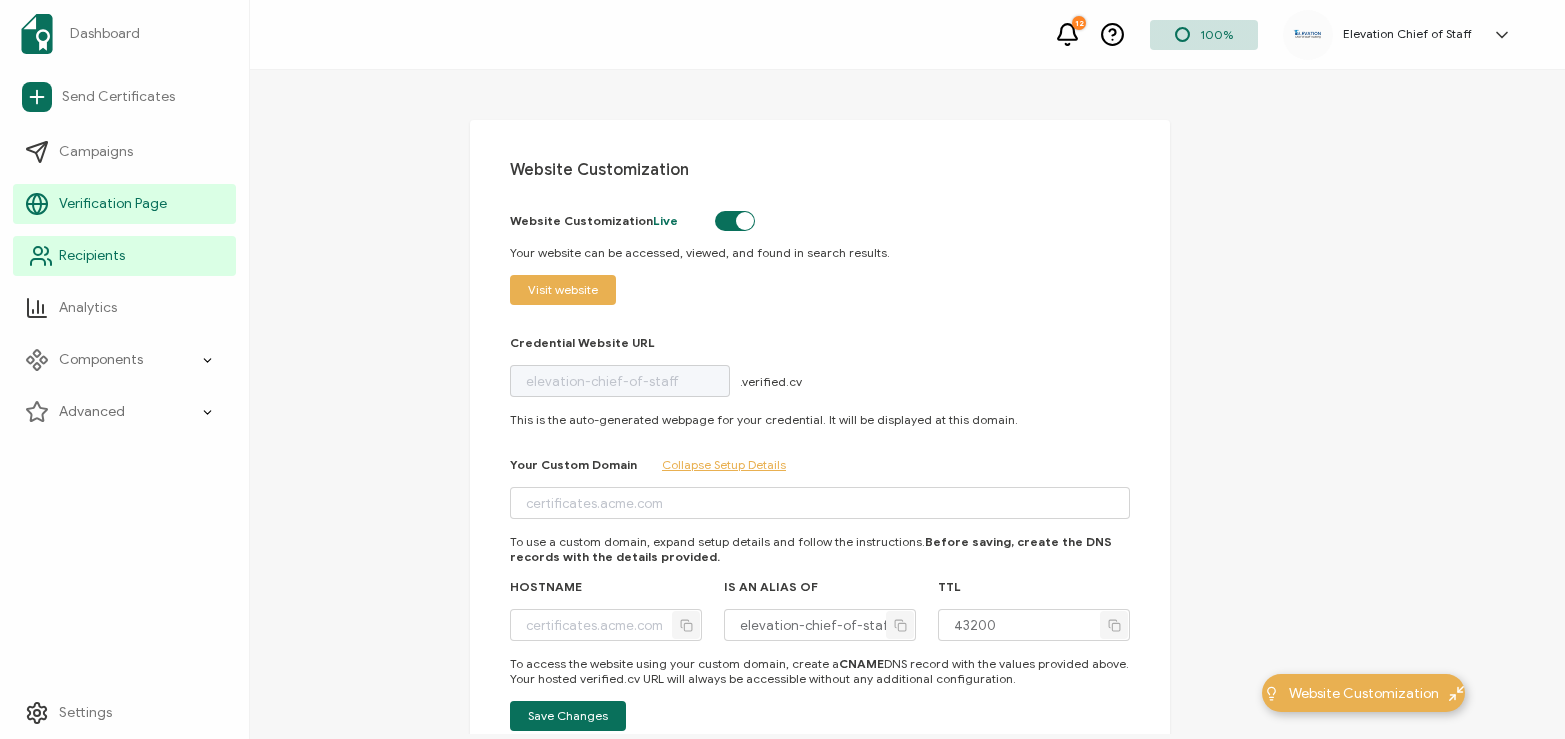 click on "Recipients" at bounding box center [124, 256] 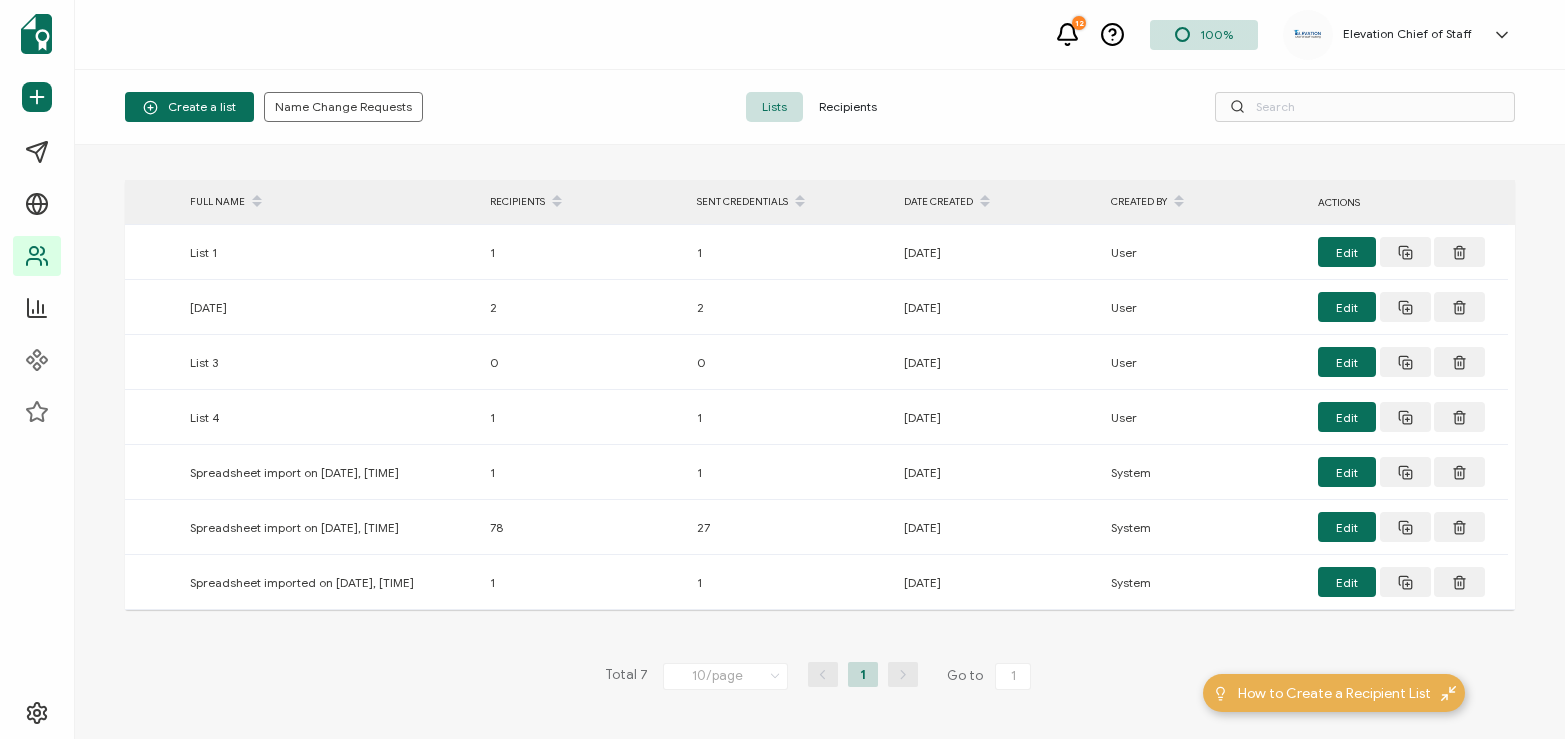 click on "Recipients" at bounding box center (848, 107) 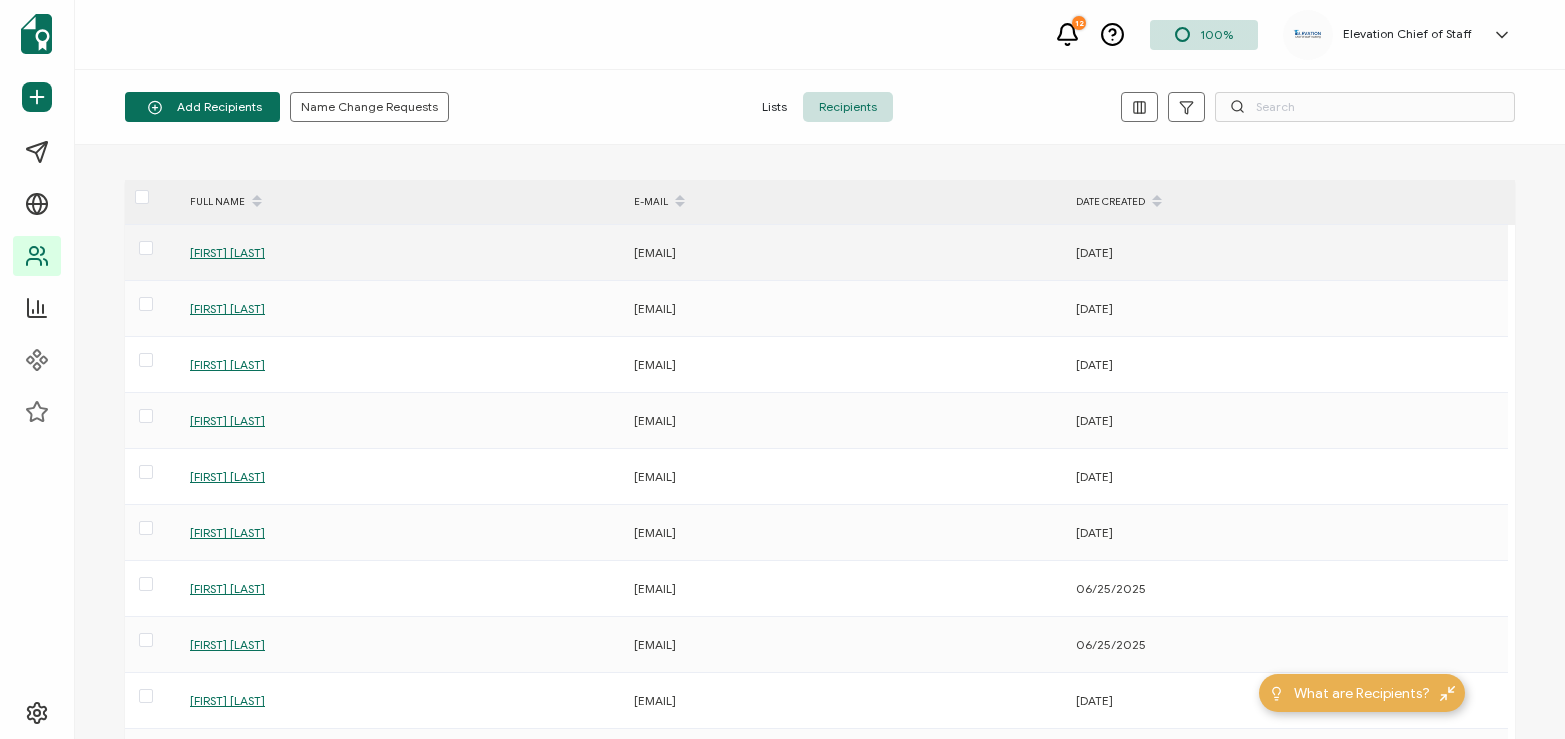 click on "[FIRST] [LAST]" at bounding box center (227, 252) 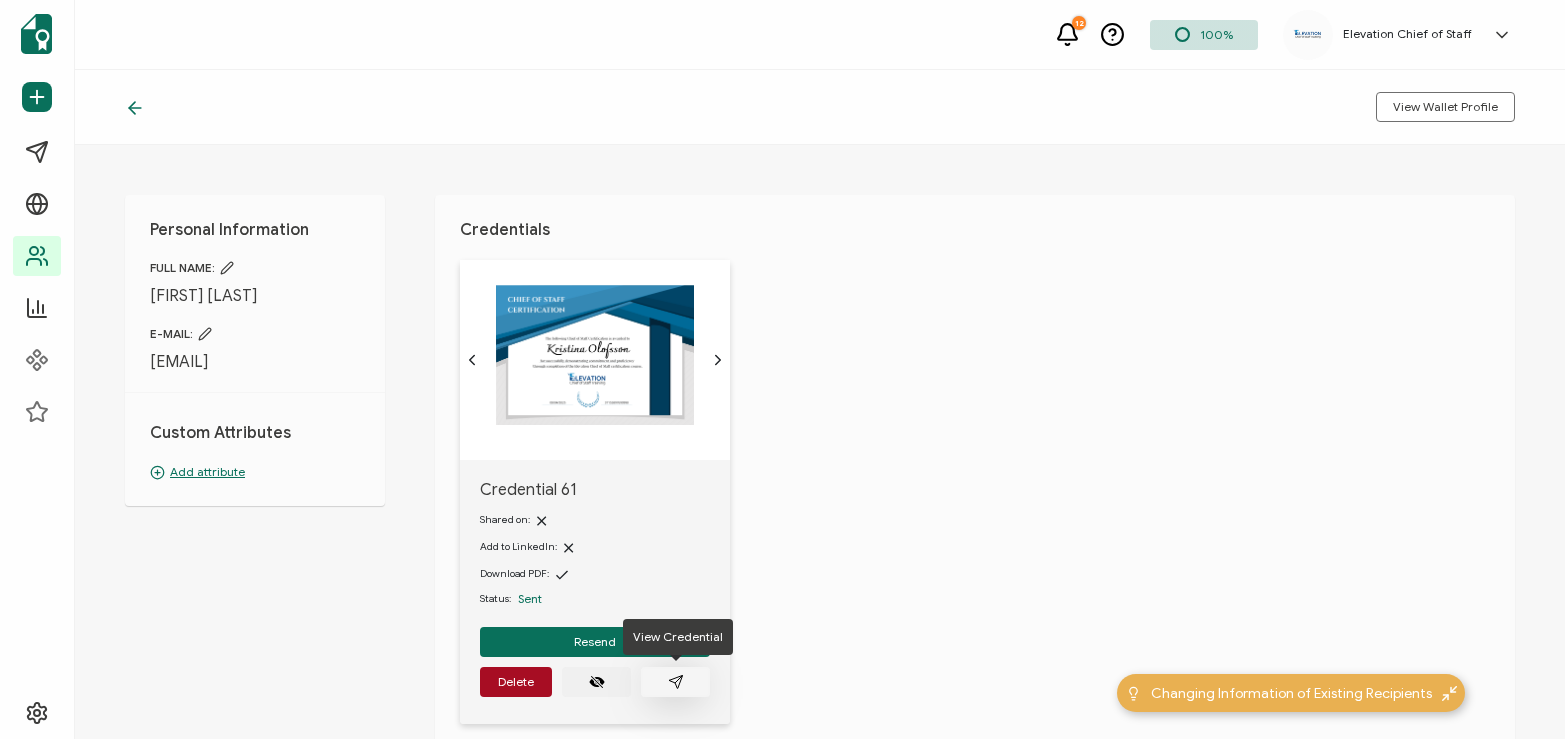click at bounding box center [675, 682] 